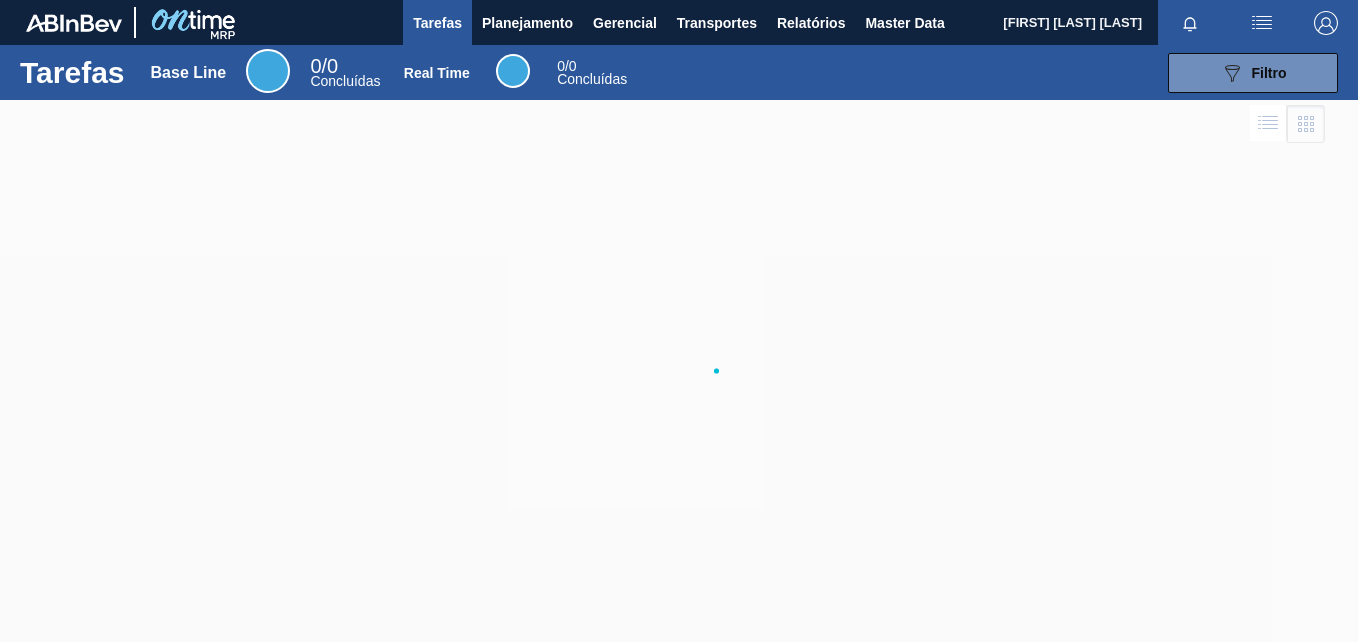 scroll, scrollTop: 0, scrollLeft: 0, axis: both 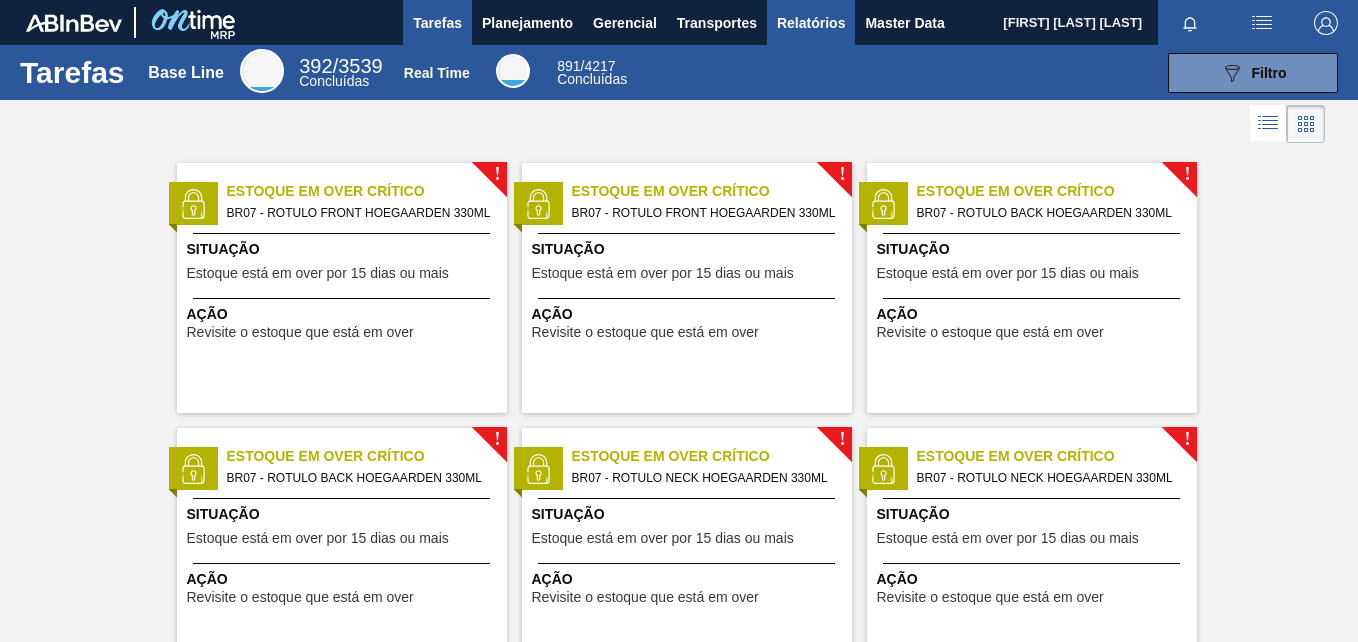 click on "Relatórios" at bounding box center [811, 23] 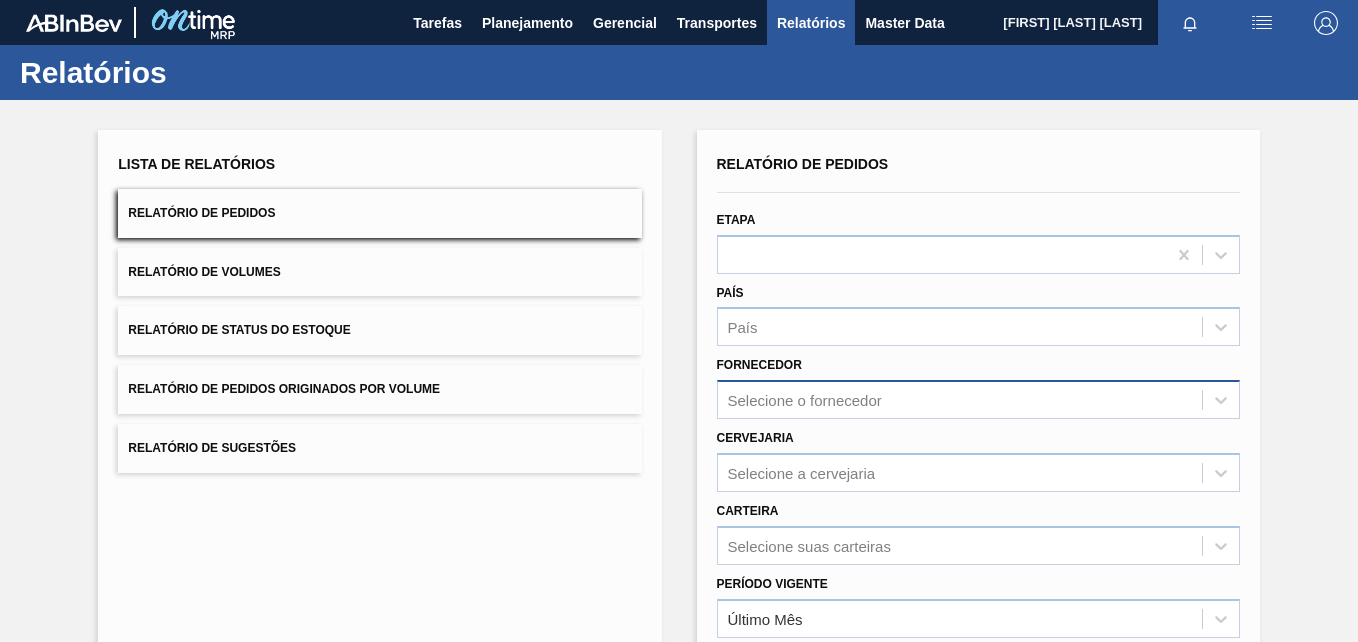 type 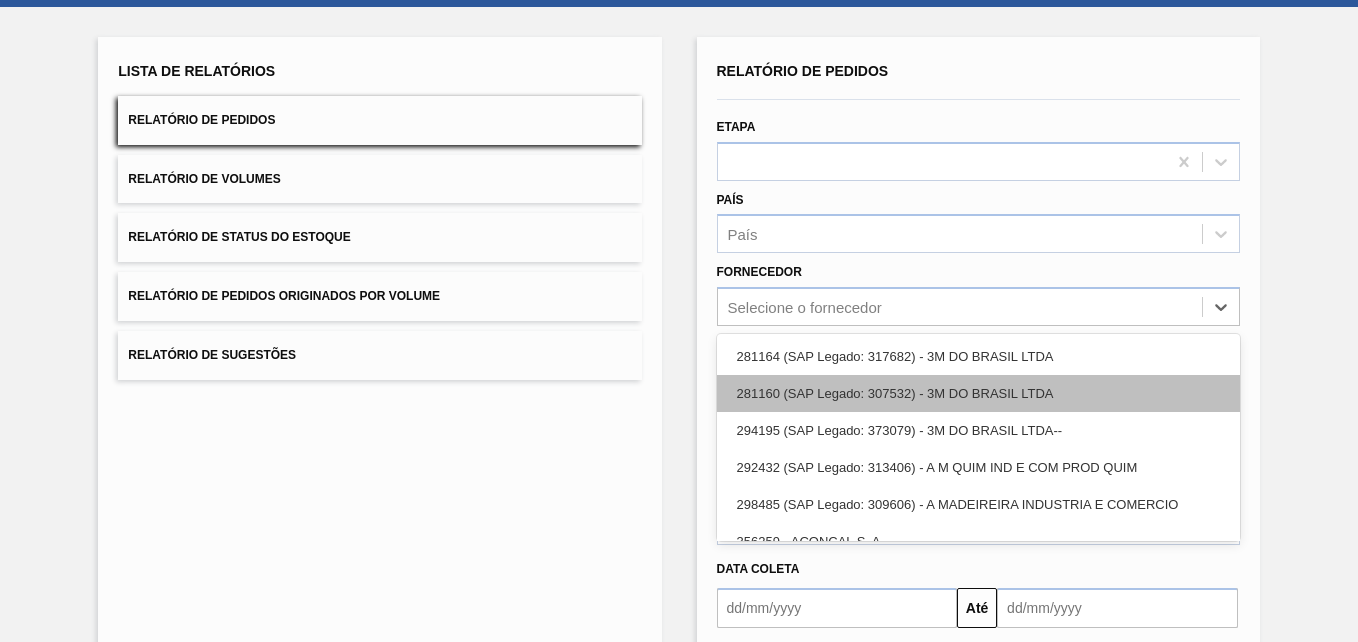 scroll, scrollTop: 93, scrollLeft: 0, axis: vertical 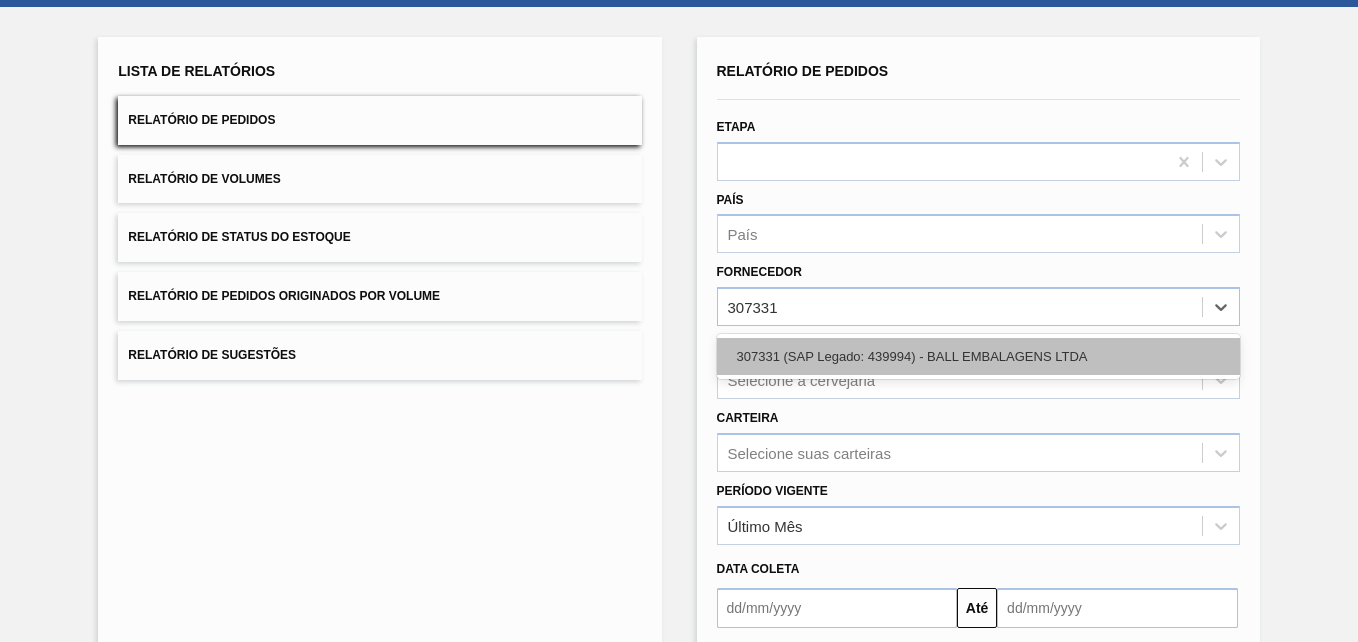 click on "307331 (SAP Legado: 439994) - BALL EMBALAGENS LTDA" at bounding box center [978, 356] 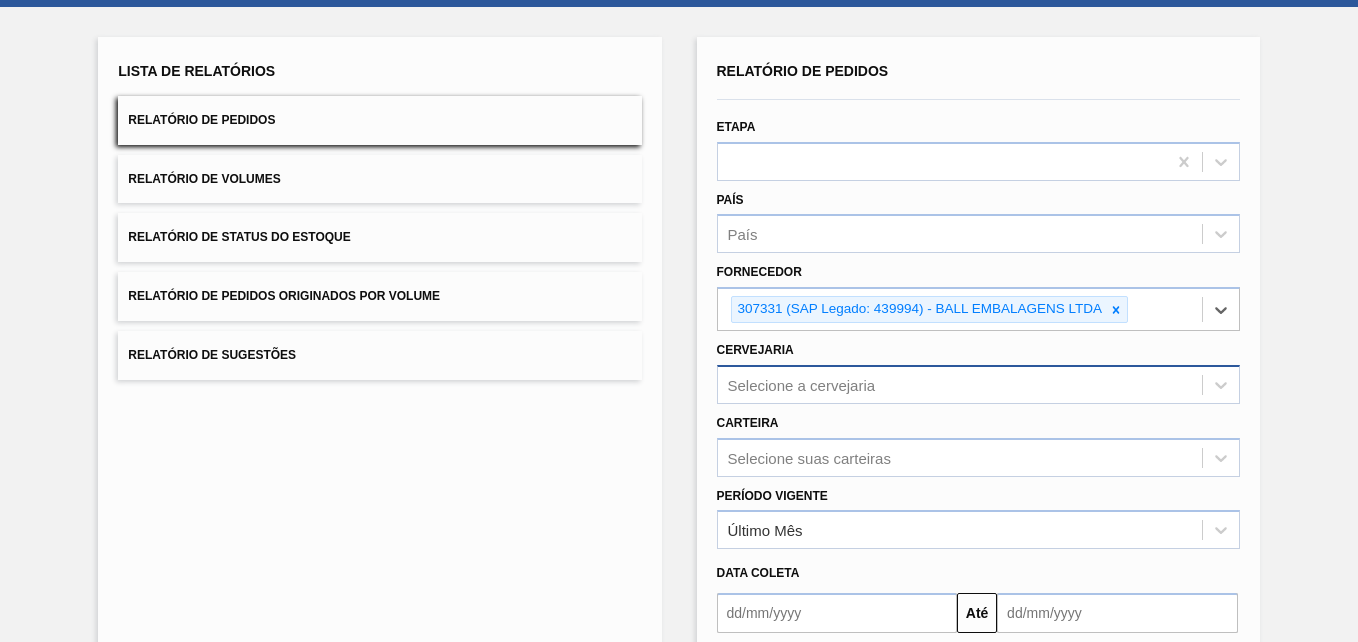click on "Selecione a cervejaria" at bounding box center [978, 384] 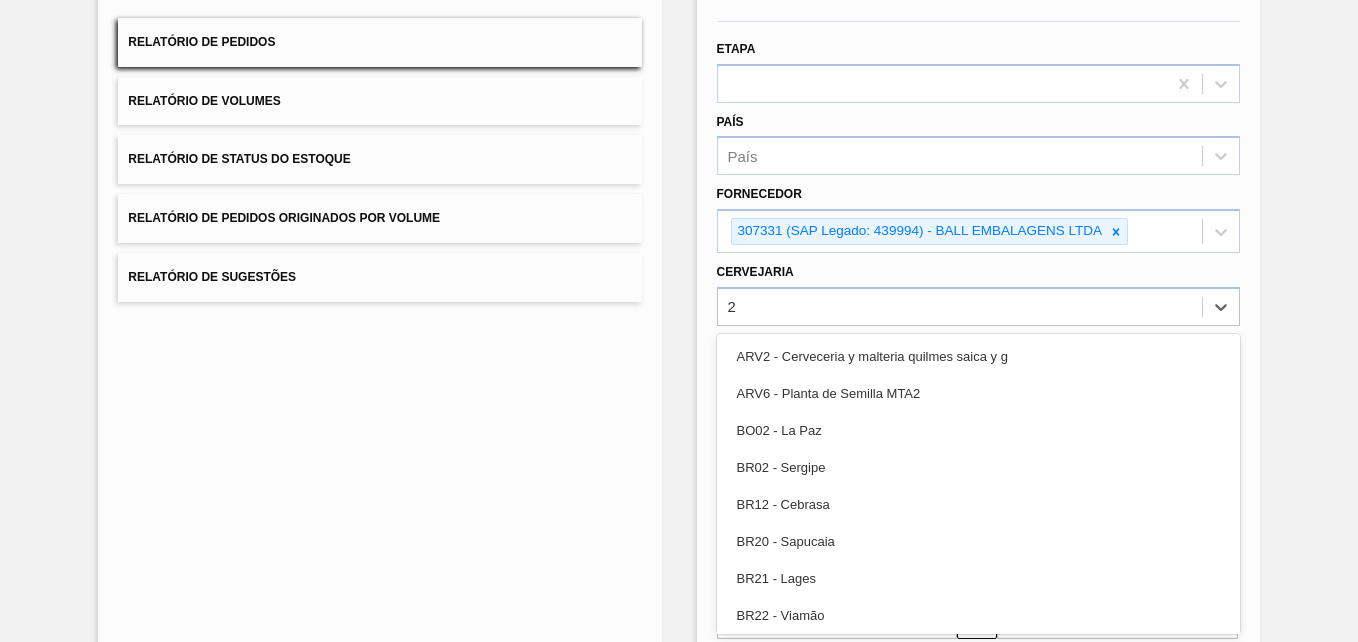 type on "26" 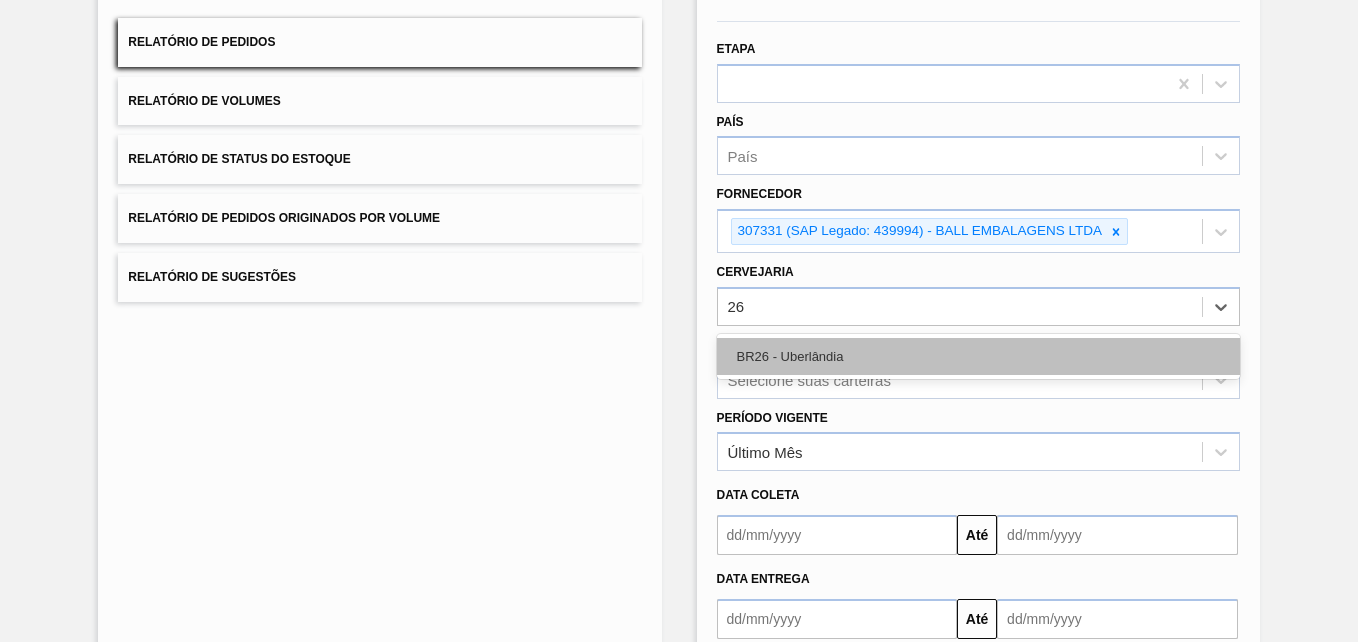 click on "BR26 - Uberlândia" at bounding box center (978, 356) 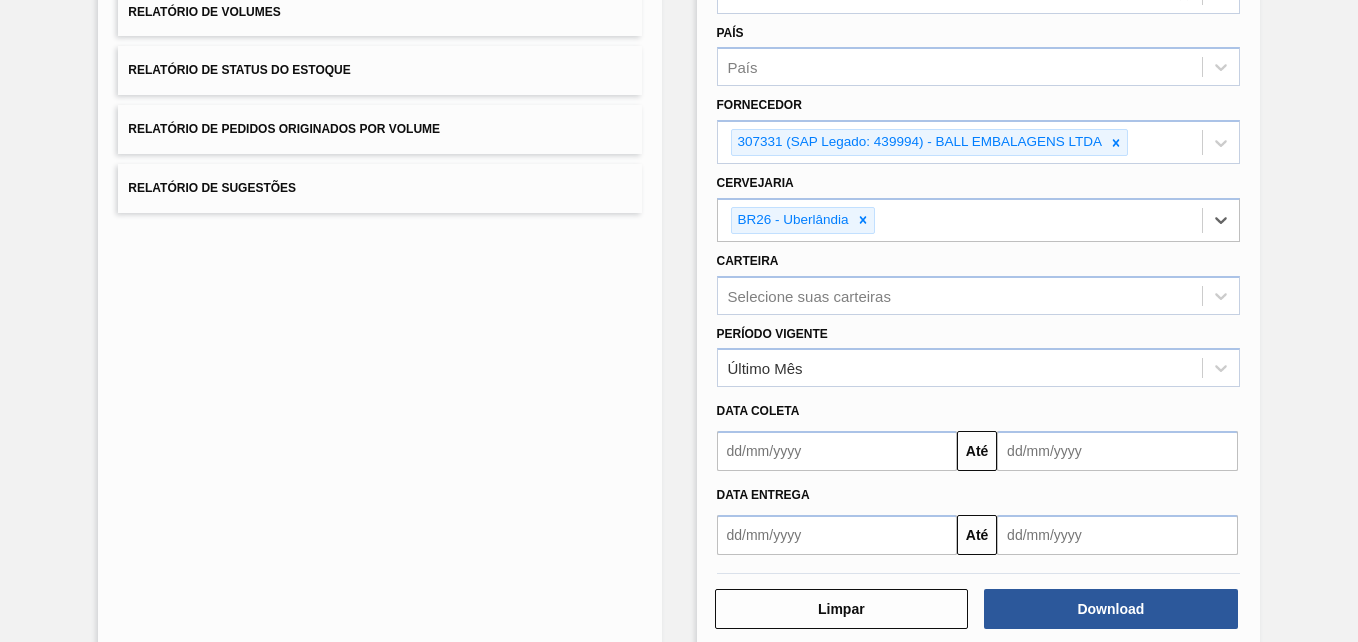 scroll, scrollTop: 262, scrollLeft: 0, axis: vertical 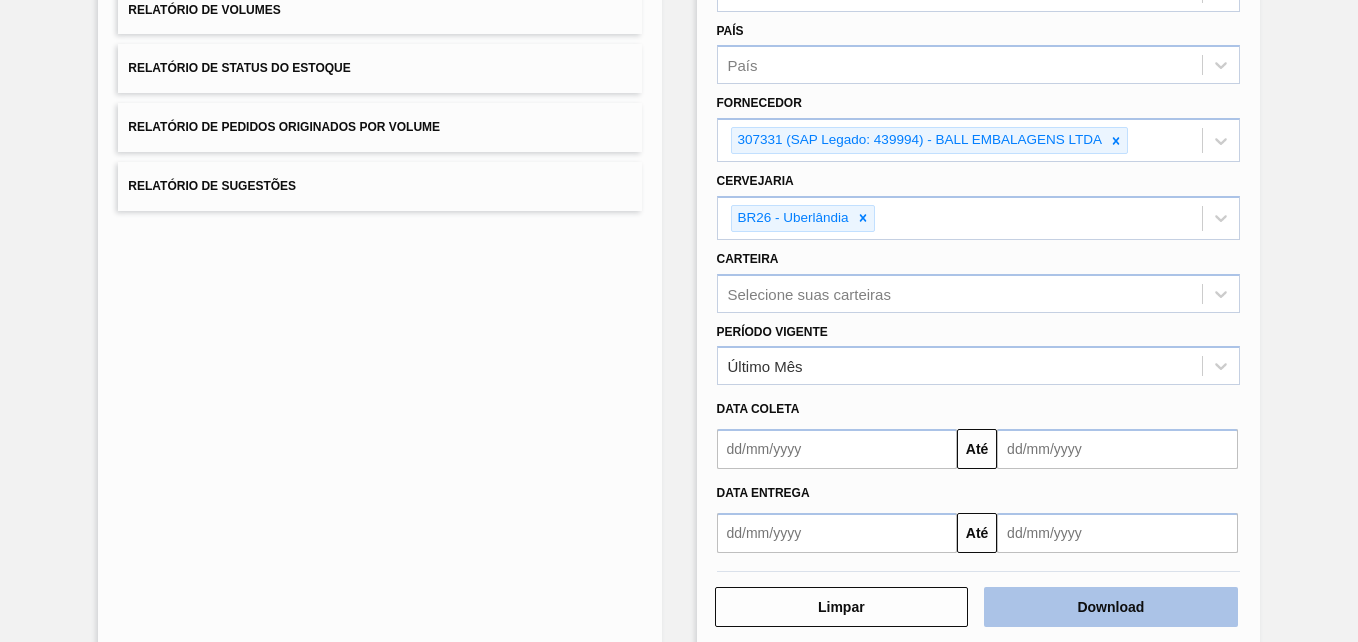 click on "Download" at bounding box center (1111, 607) 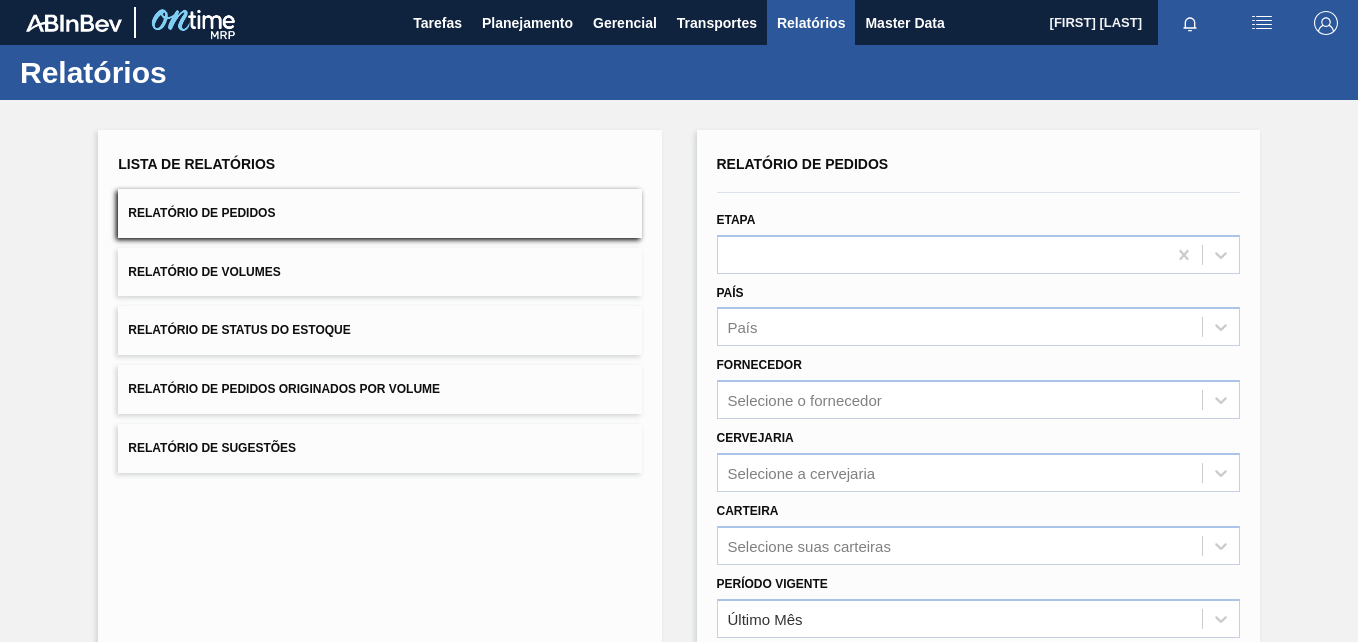scroll, scrollTop: 0, scrollLeft: 0, axis: both 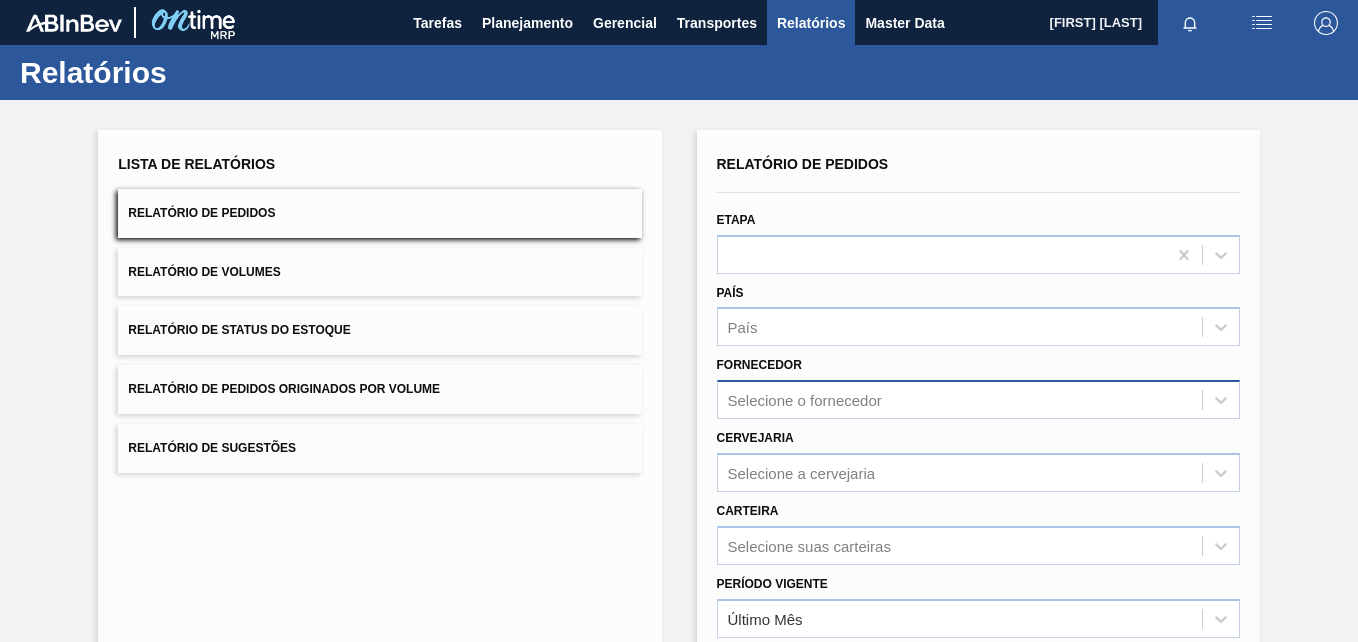 drag, startPoint x: 790, startPoint y: 370, endPoint x: 783, endPoint y: 405, distance: 35.69314 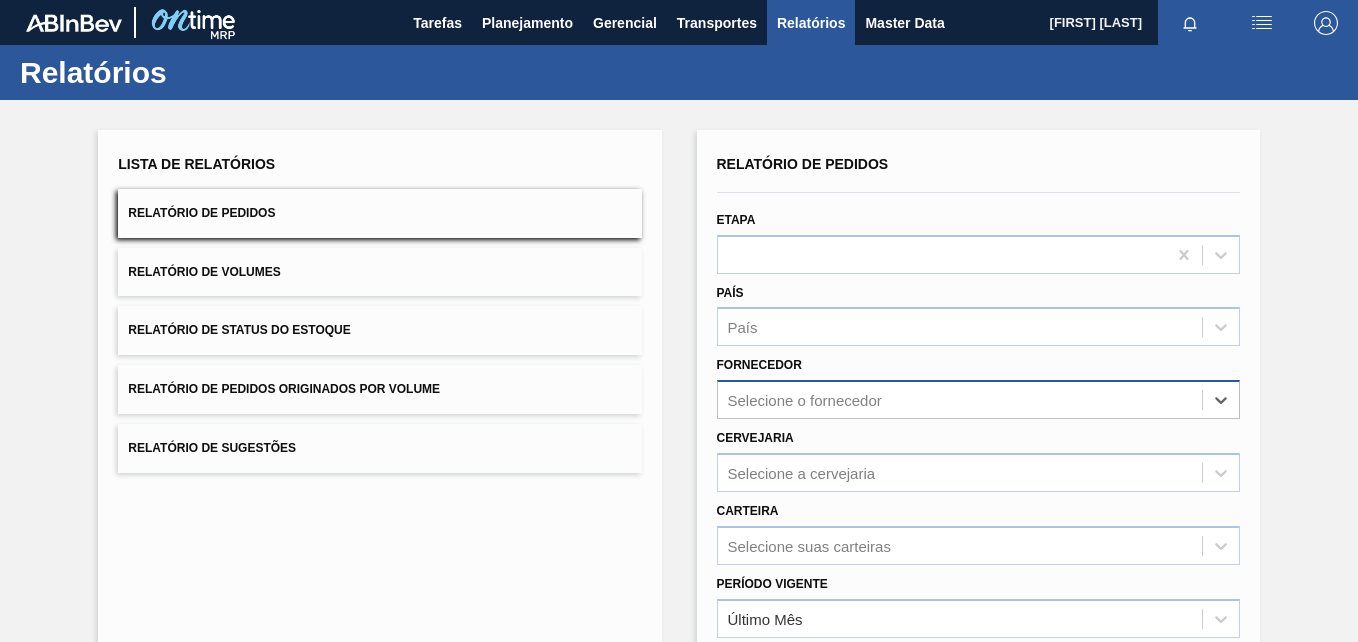 click on "Select is focused ,type to refine list, press Down to open the menu,  press left to focus selected values Selecione o fornecedor" at bounding box center (978, 399) 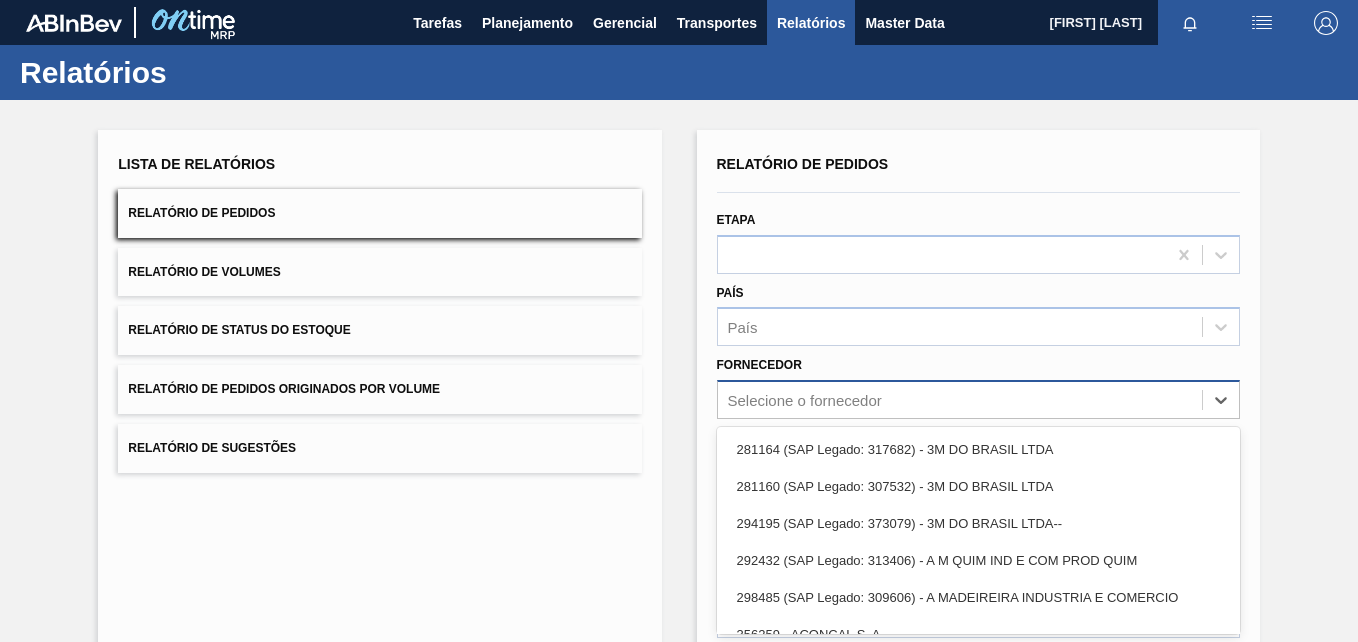 scroll, scrollTop: 93, scrollLeft: 0, axis: vertical 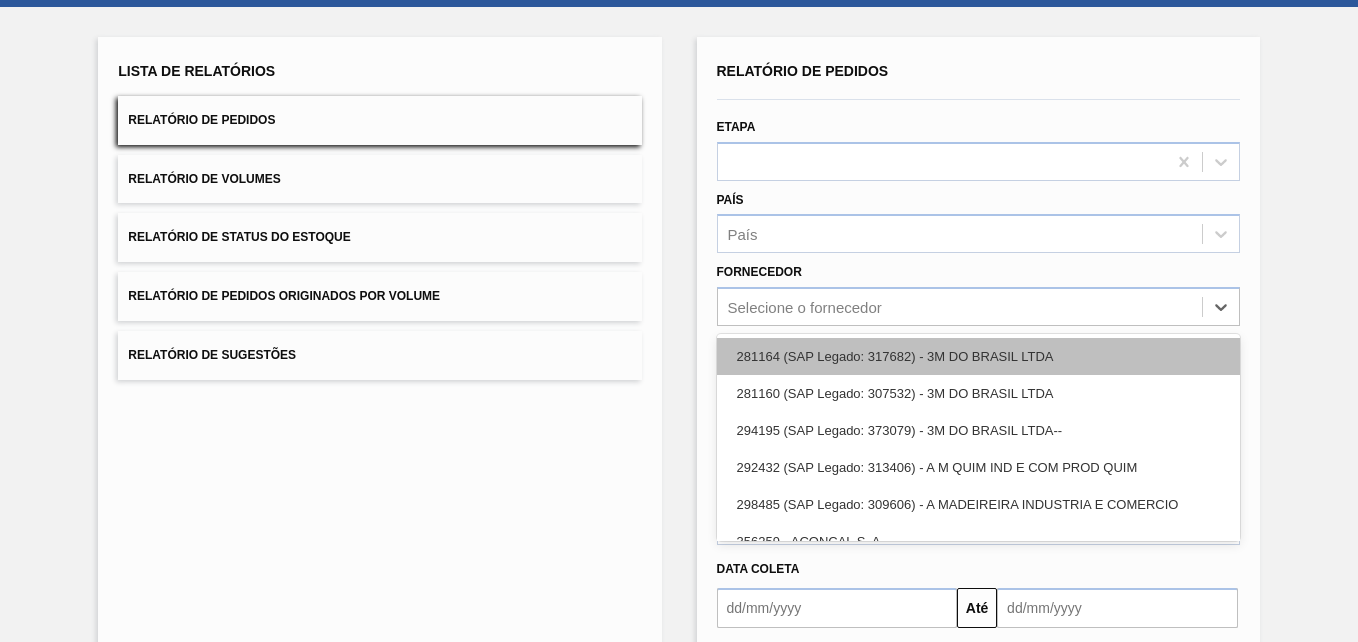 paste on "289877" 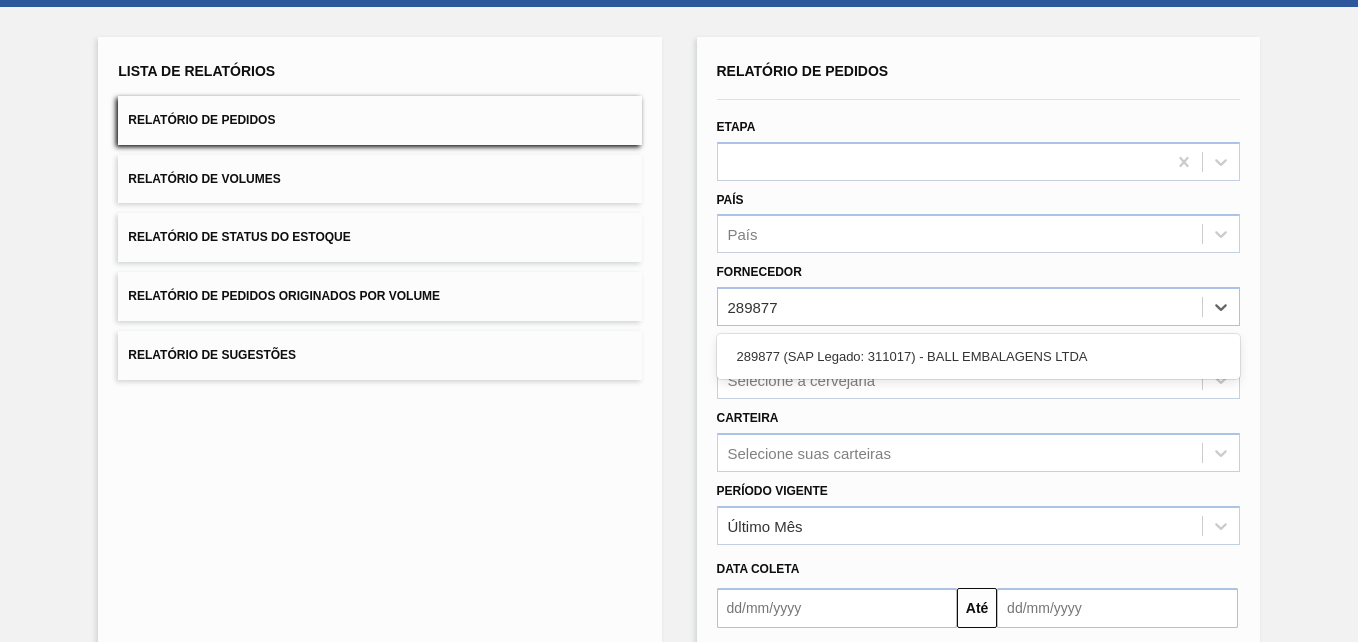 drag, startPoint x: 786, startPoint y: 356, endPoint x: 781, endPoint y: 365, distance: 10.29563 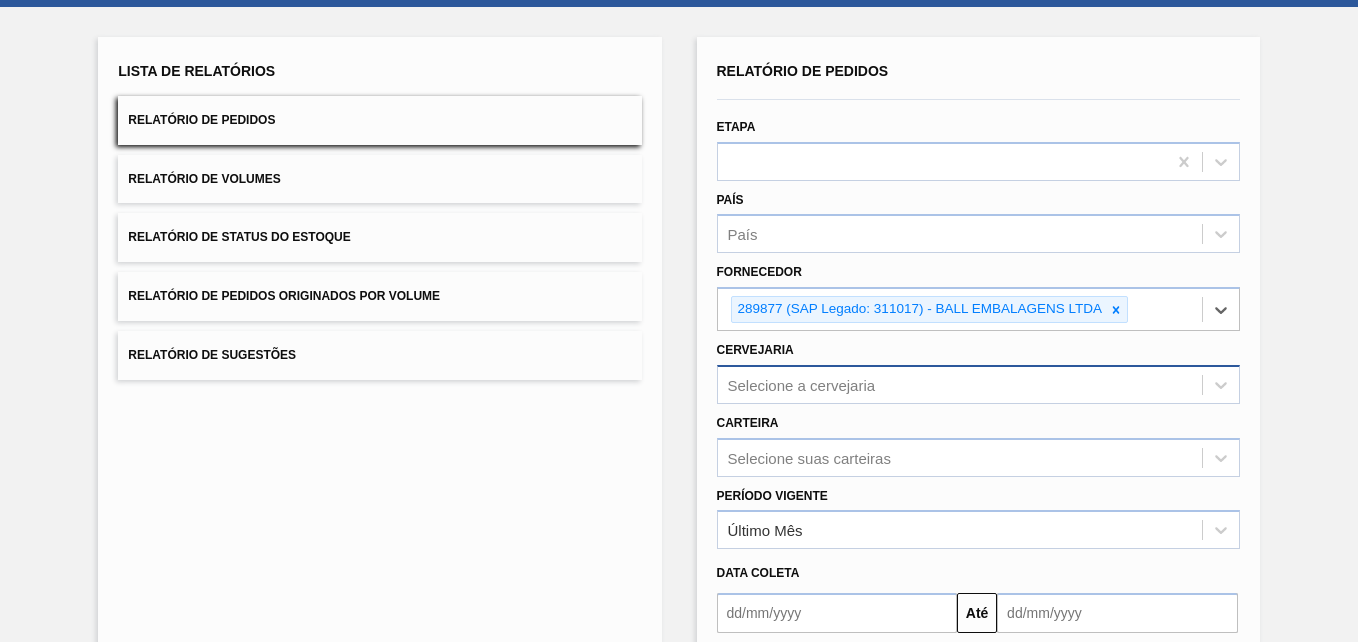 click on "Selecione a cervejaria" at bounding box center (978, 384) 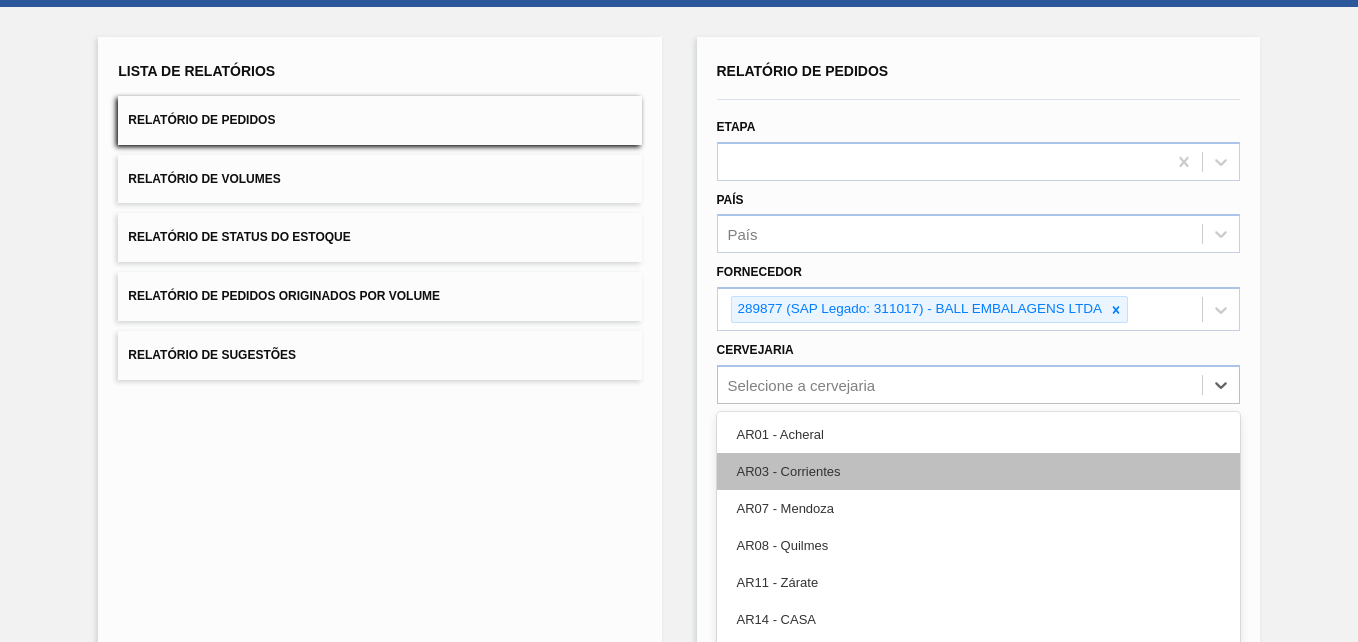 scroll, scrollTop: 171, scrollLeft: 0, axis: vertical 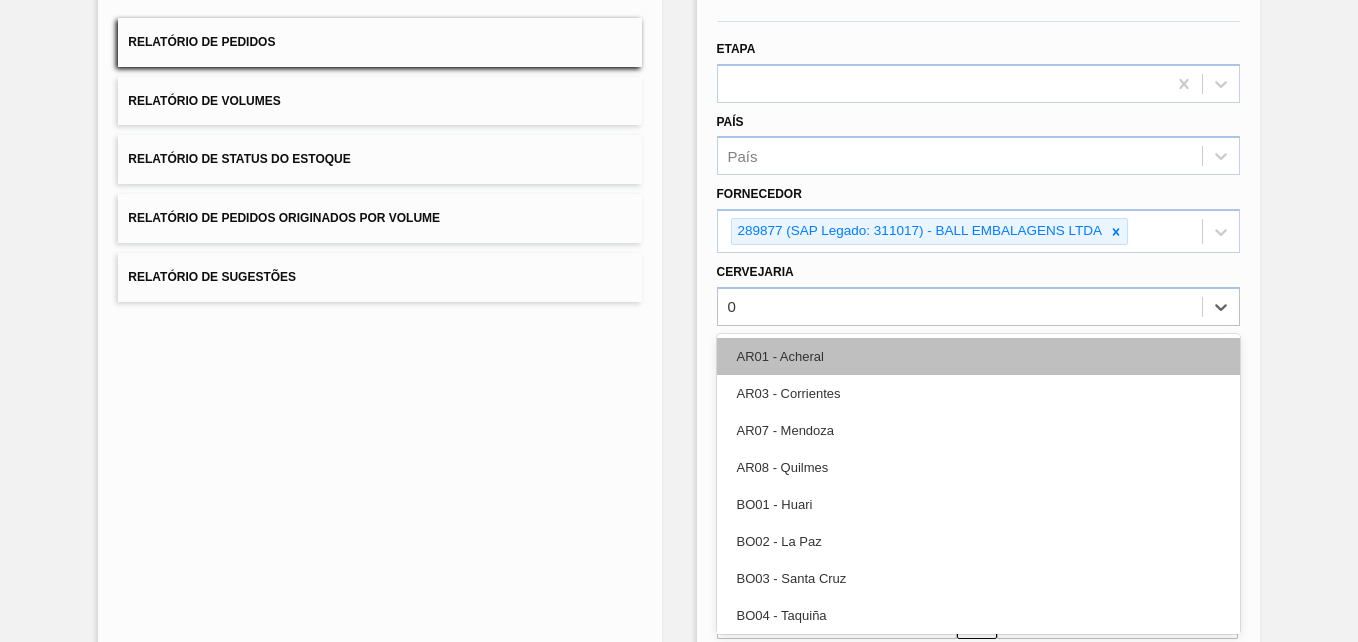 type on "07" 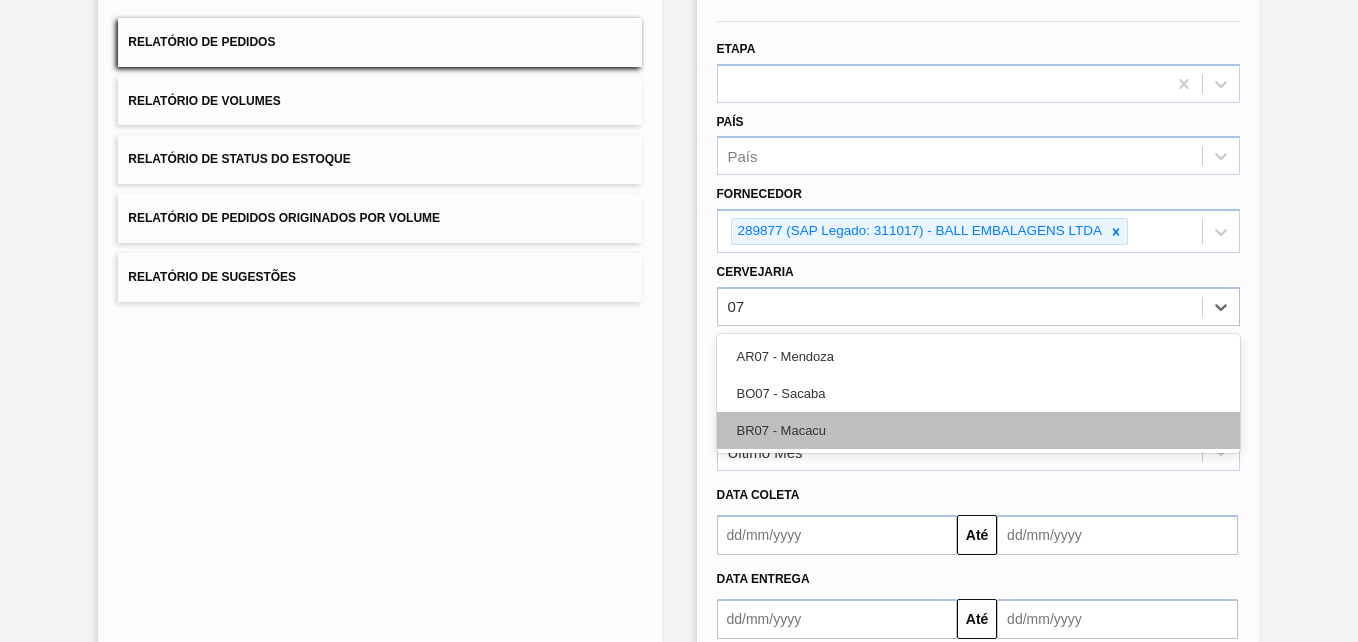 click on "BR07 - Macacu" at bounding box center (978, 430) 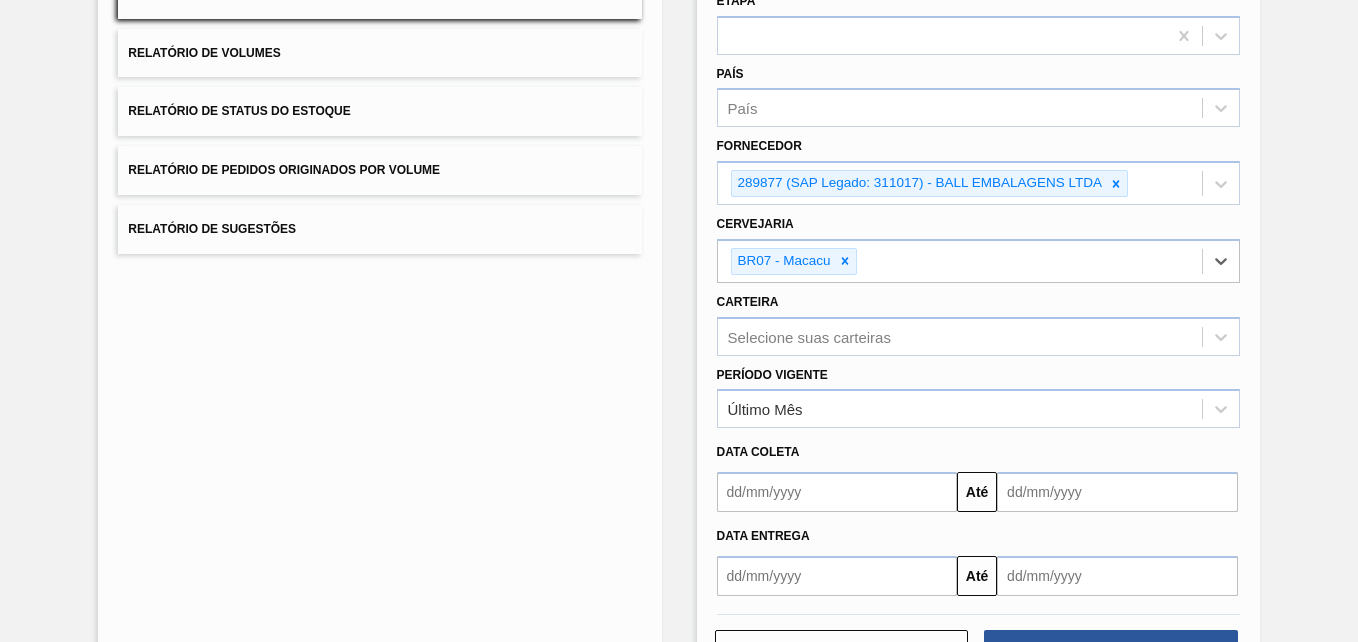 scroll, scrollTop: 294, scrollLeft: 0, axis: vertical 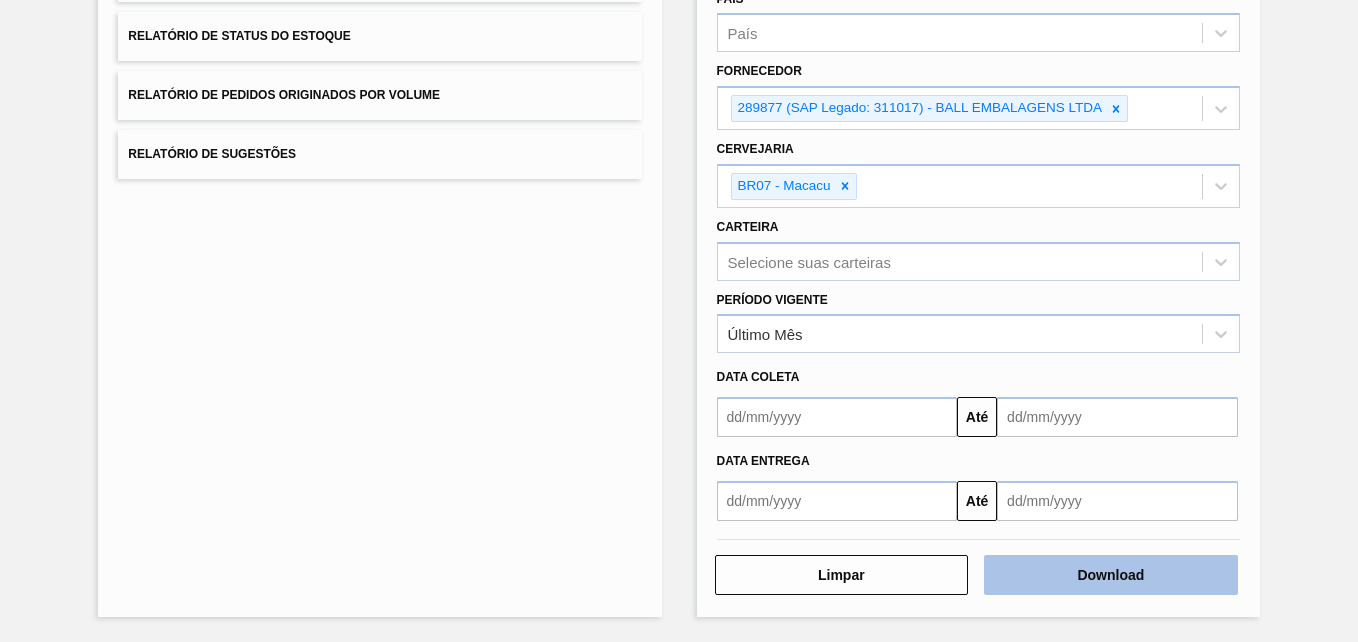 click on "Download" at bounding box center (1111, 575) 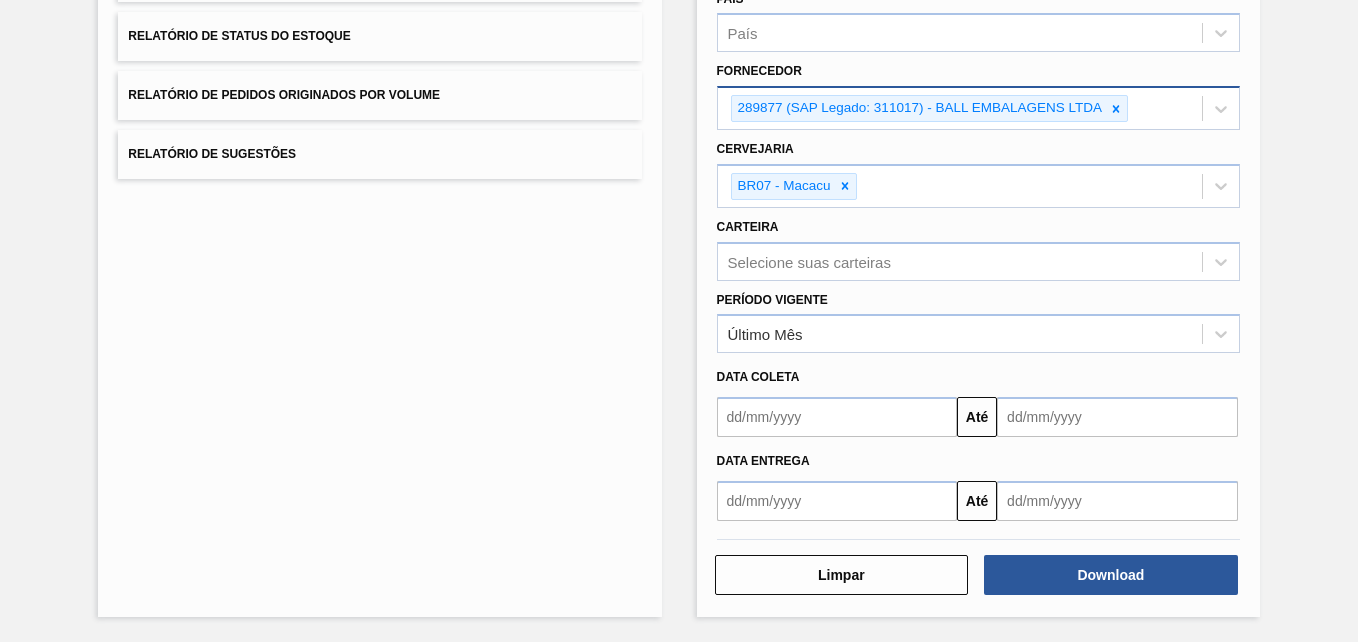 drag, startPoint x: 1118, startPoint y: 112, endPoint x: 925, endPoint y: 115, distance: 193.02332 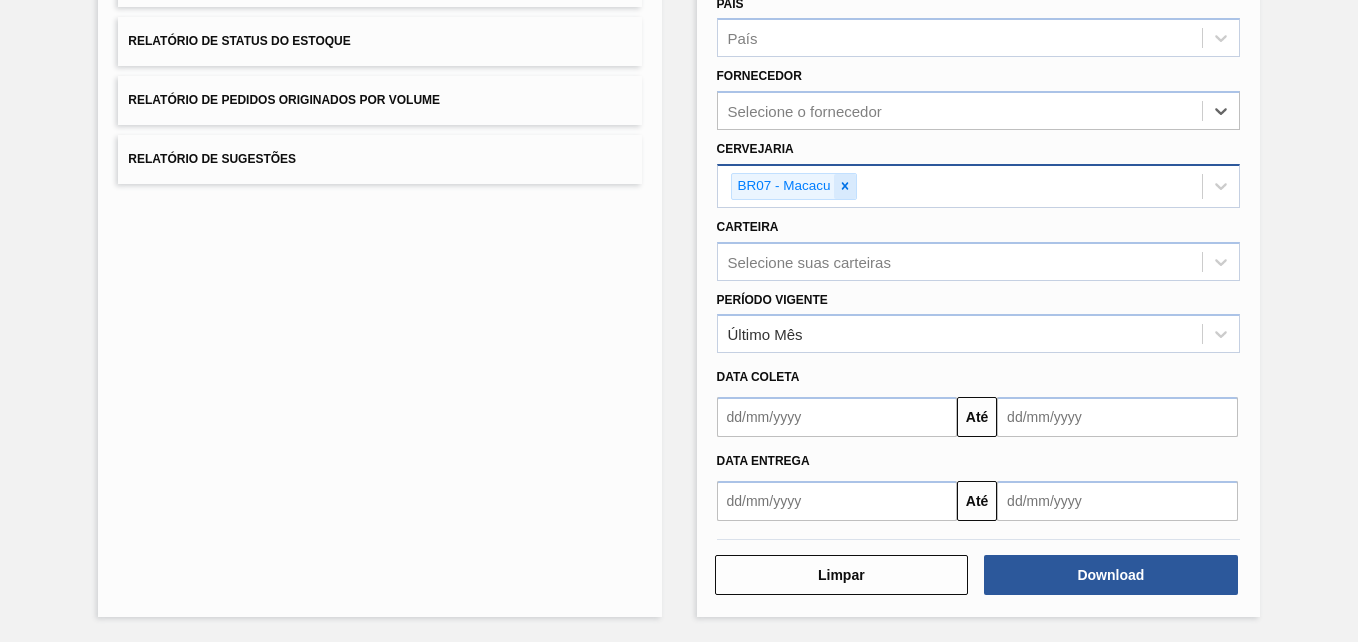 click 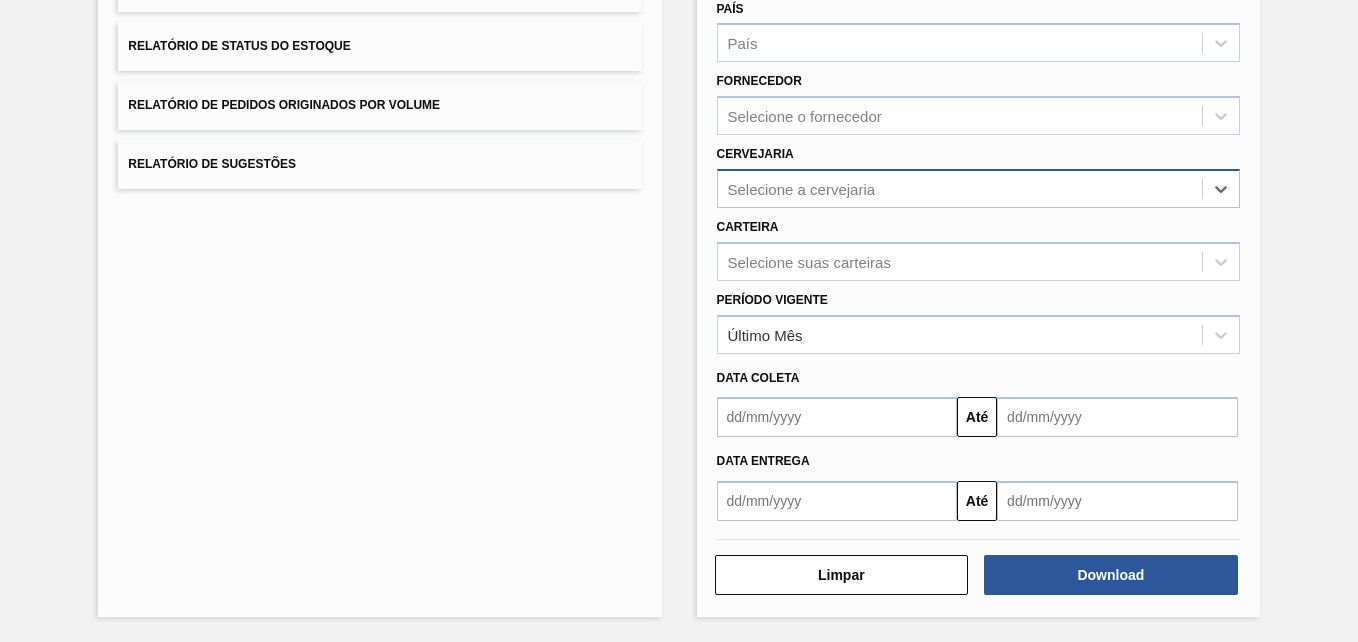 scroll, scrollTop: 284, scrollLeft: 0, axis: vertical 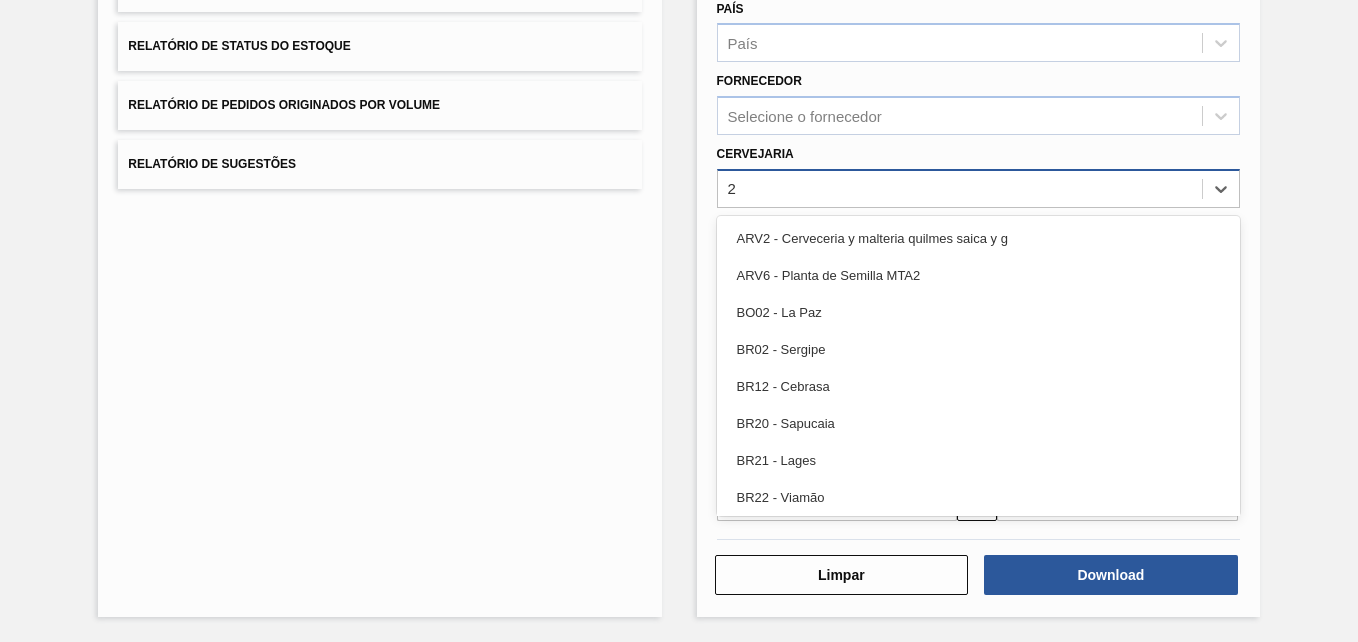 type on "26" 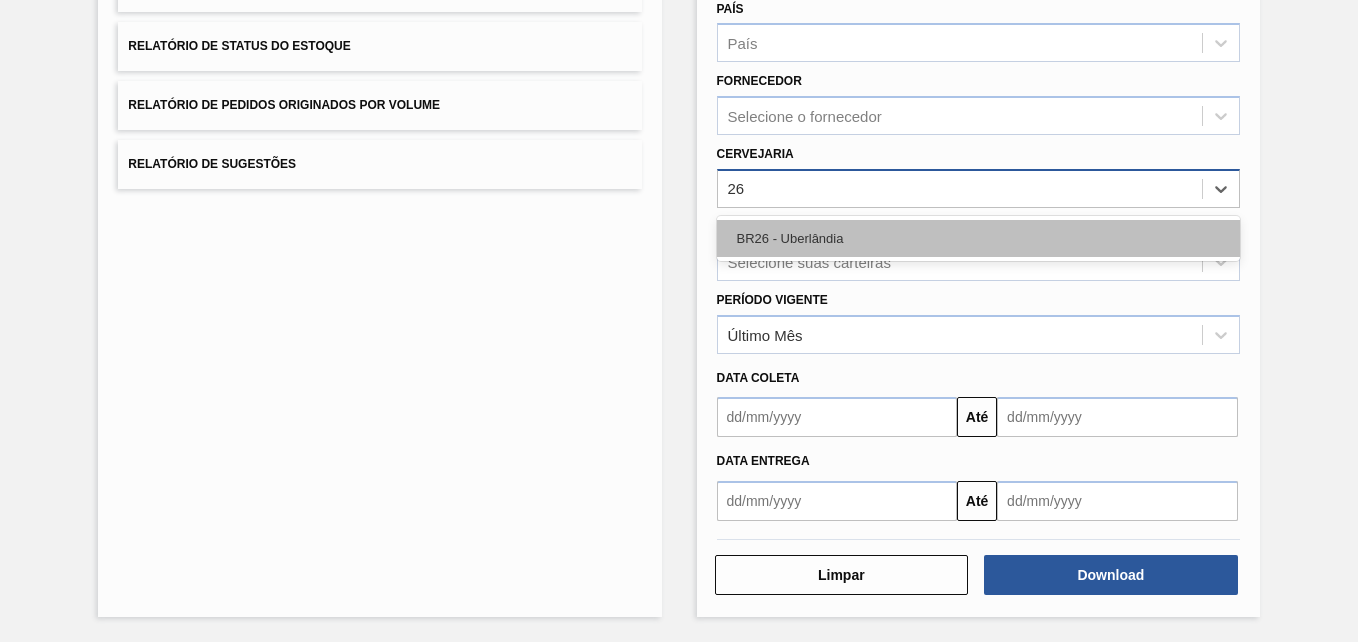 click on "BR26 - Uberlândia" at bounding box center [978, 238] 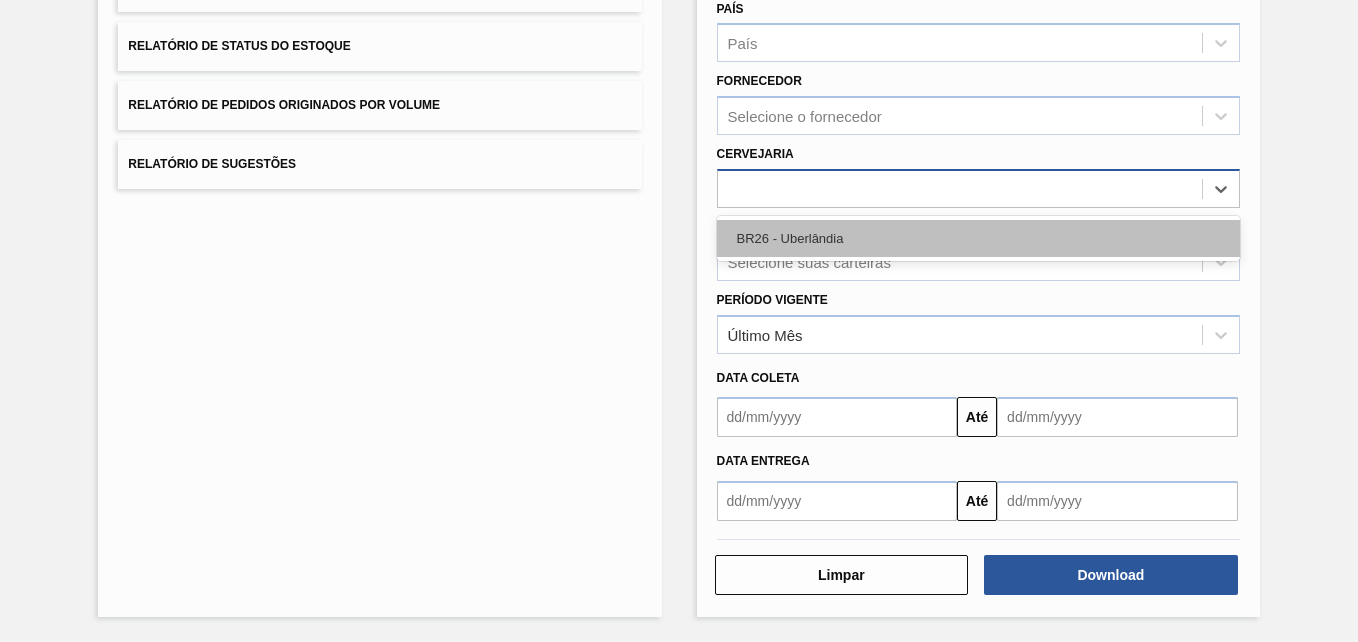 scroll, scrollTop: 289, scrollLeft: 0, axis: vertical 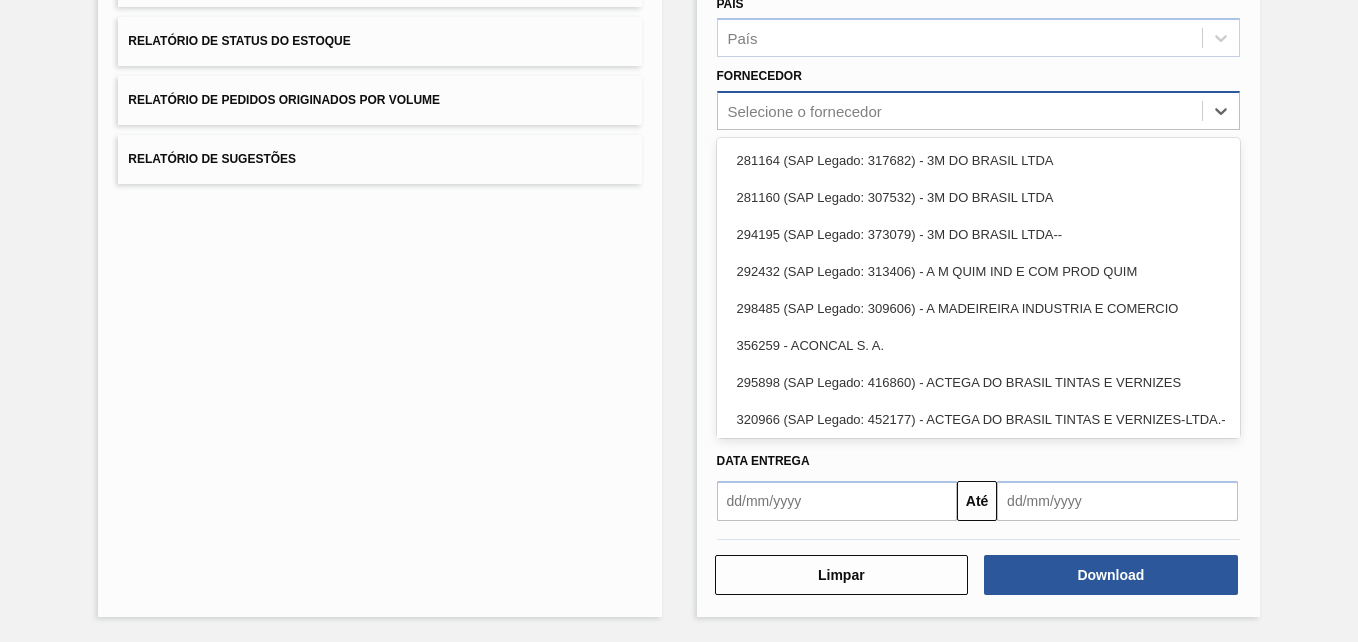 click on "Selecione o fornecedor" at bounding box center [960, 111] 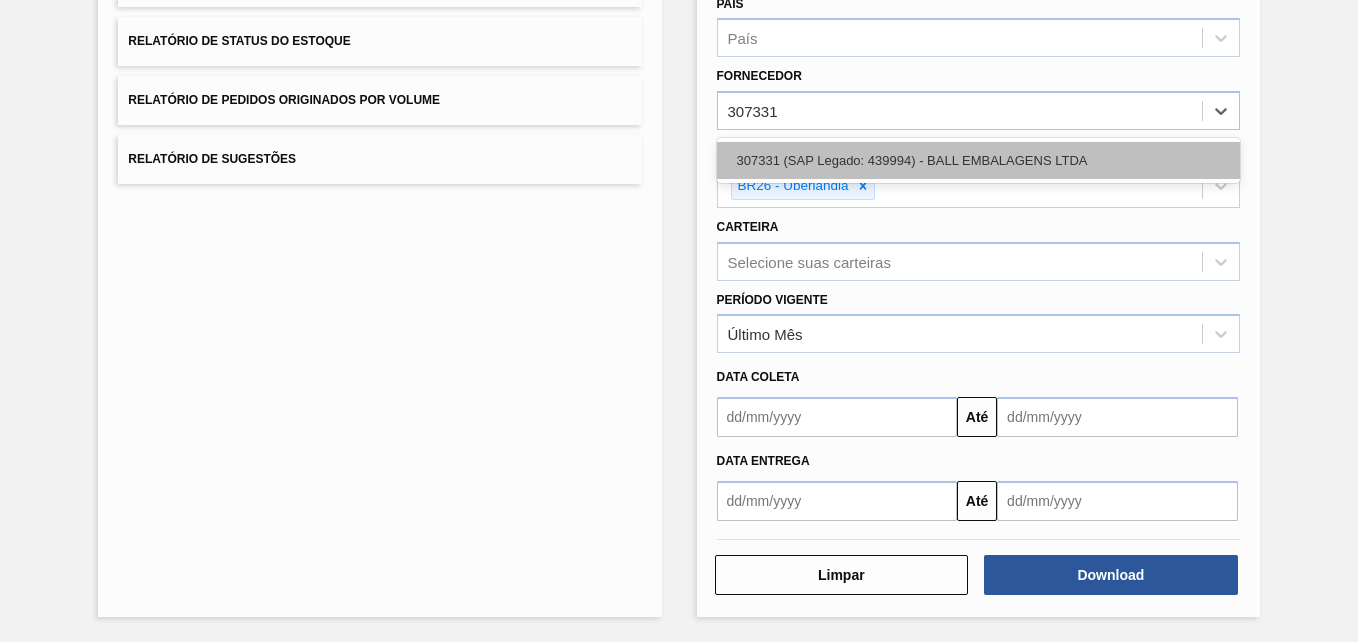 click on "307331 (SAP Legado: 439994) - BALL EMBALAGENS LTDA" at bounding box center (978, 160) 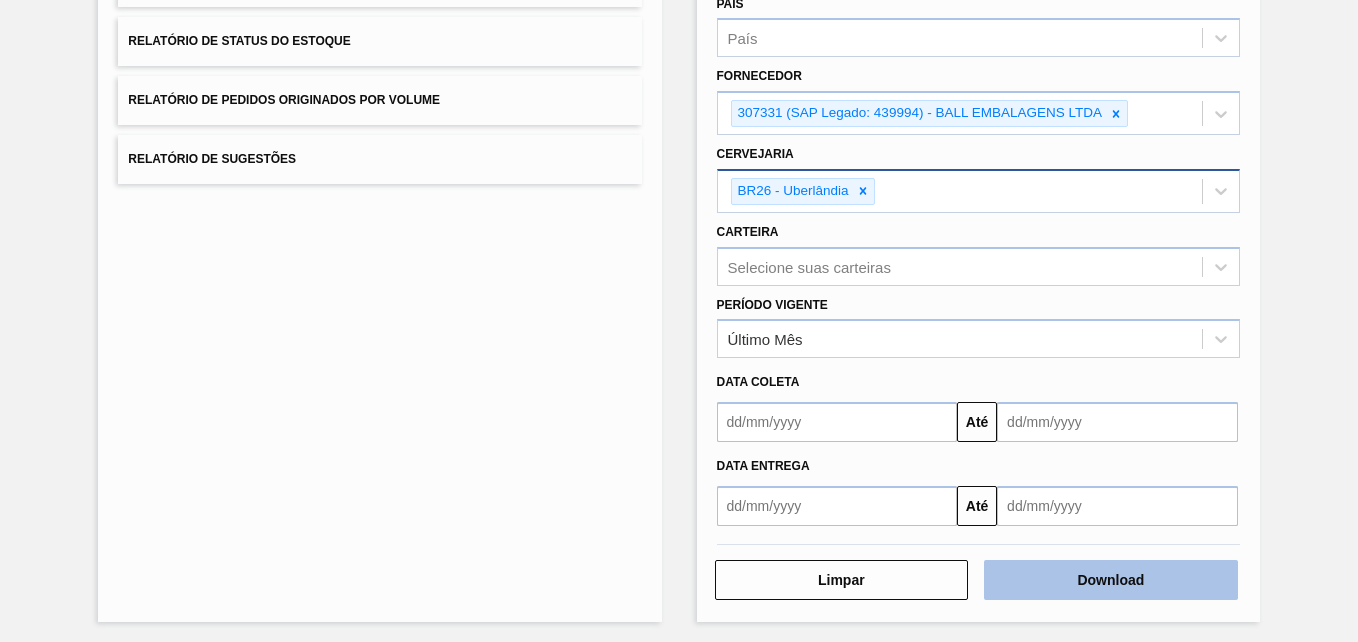 click on "Download" at bounding box center (1111, 580) 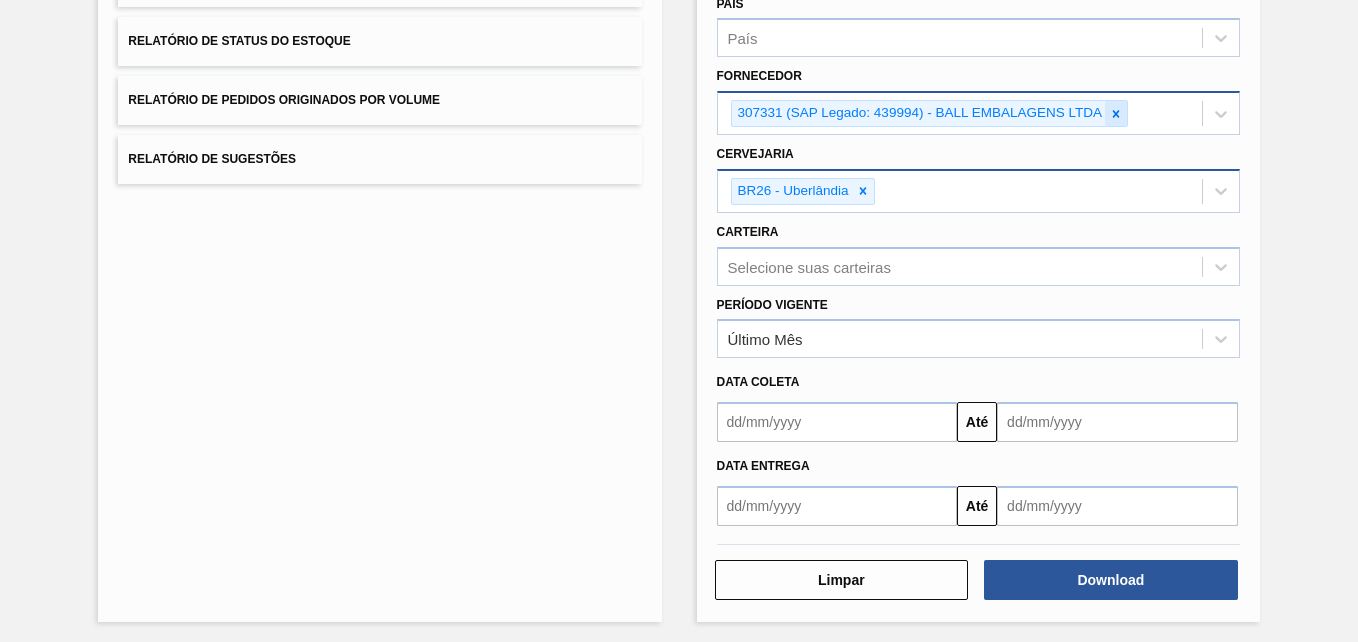 type 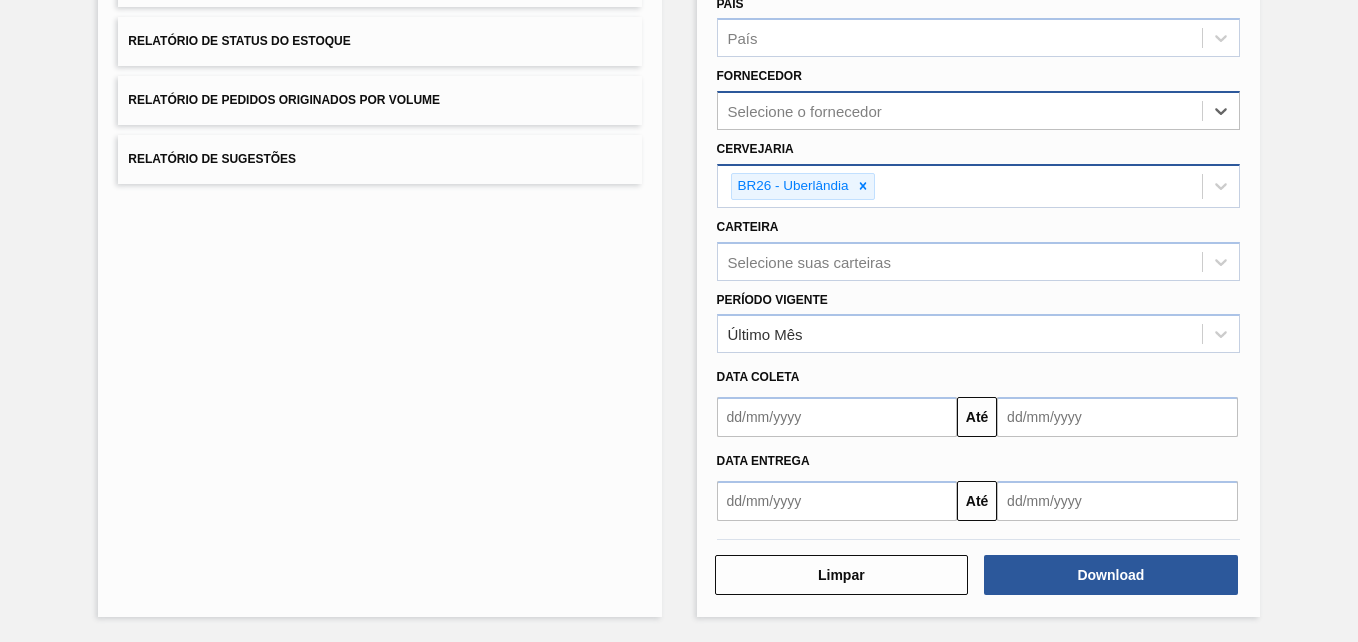 paste on "290167" 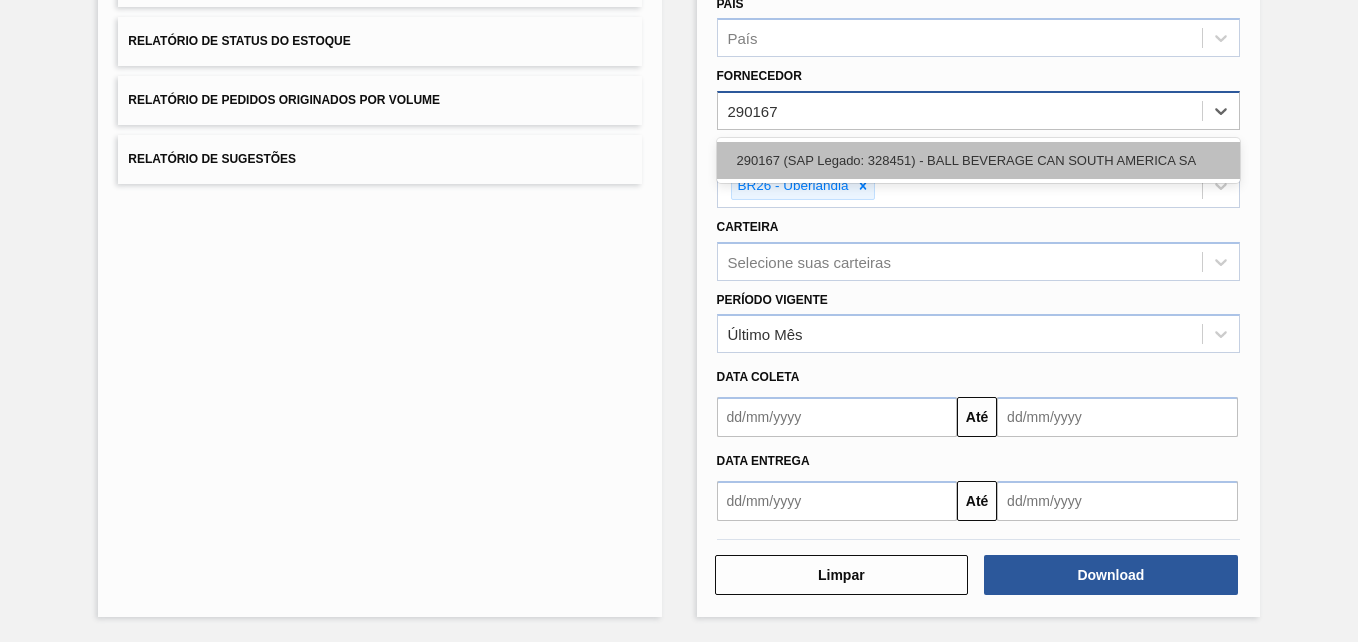 click on "290167 (SAP Legado: 328451) - BALL BEVERAGE CAN SOUTH AMERICA SA" at bounding box center [978, 160] 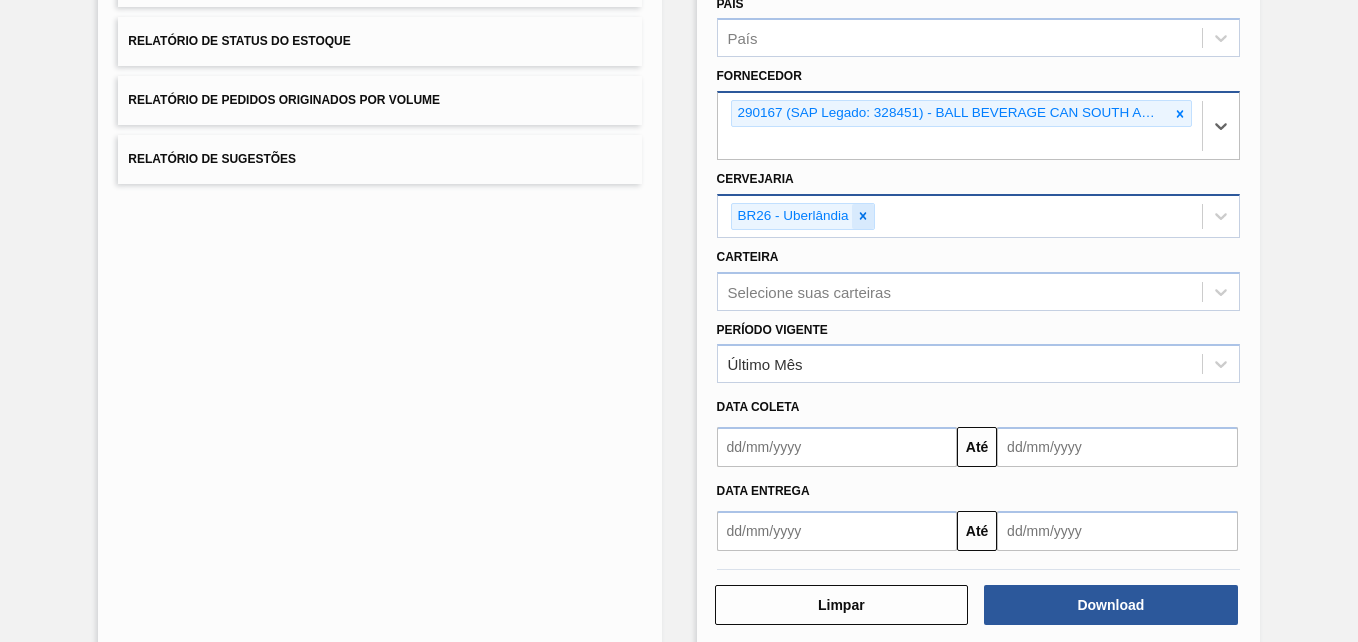 click 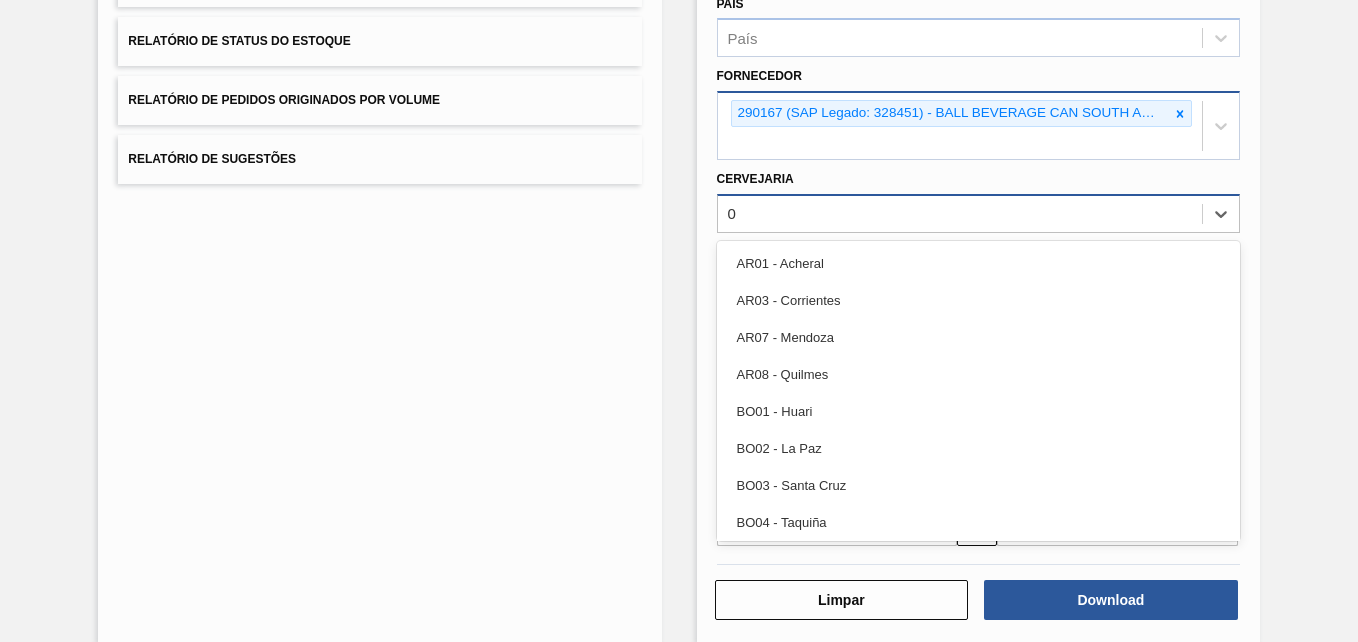 type on "05" 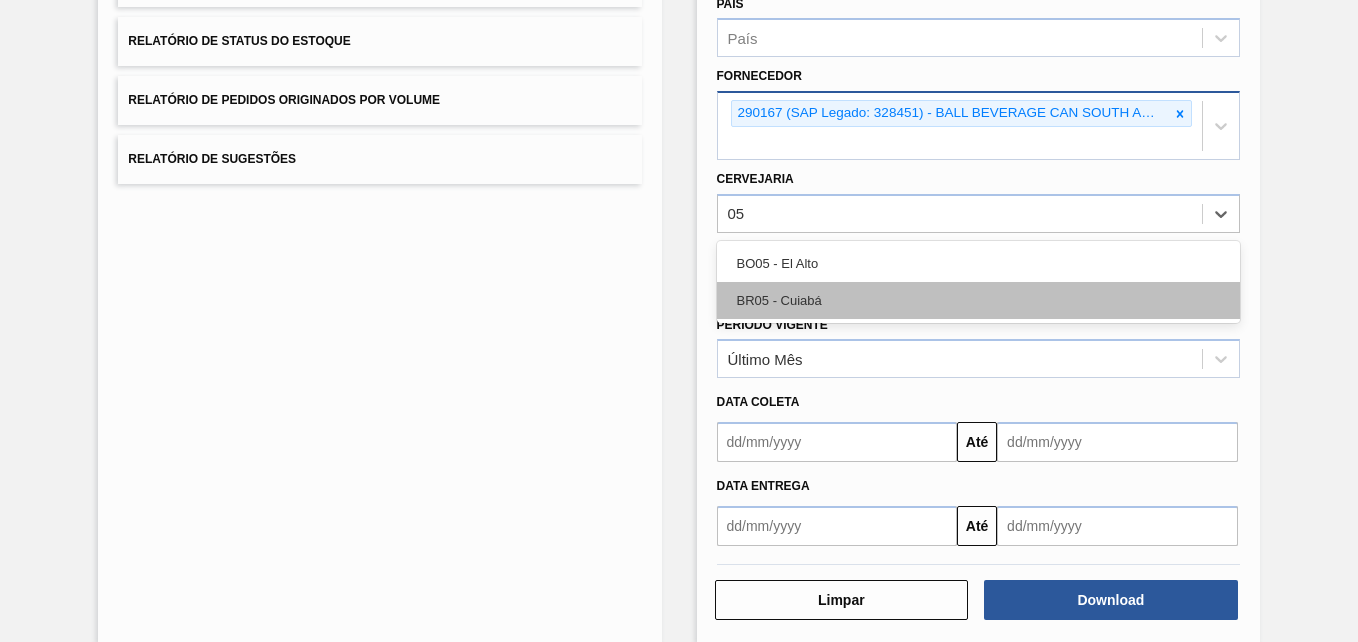 click on "BR05 - Cuiabá" at bounding box center (978, 300) 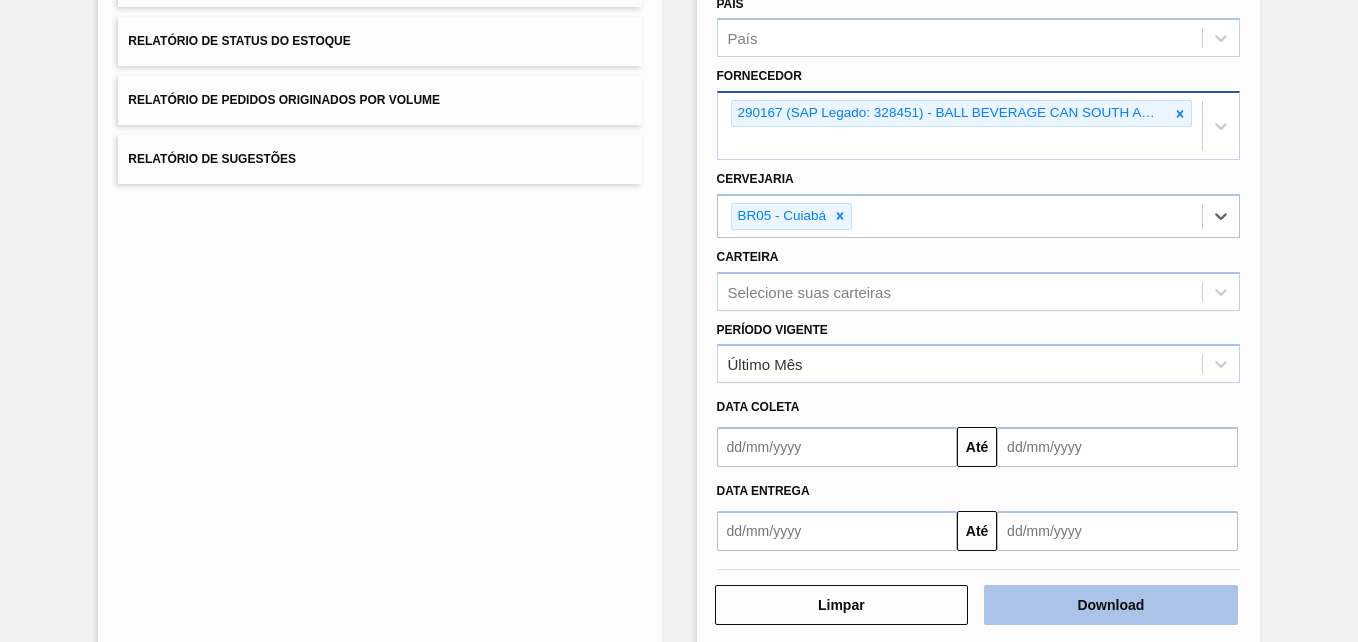 click on "Download" at bounding box center (1111, 605) 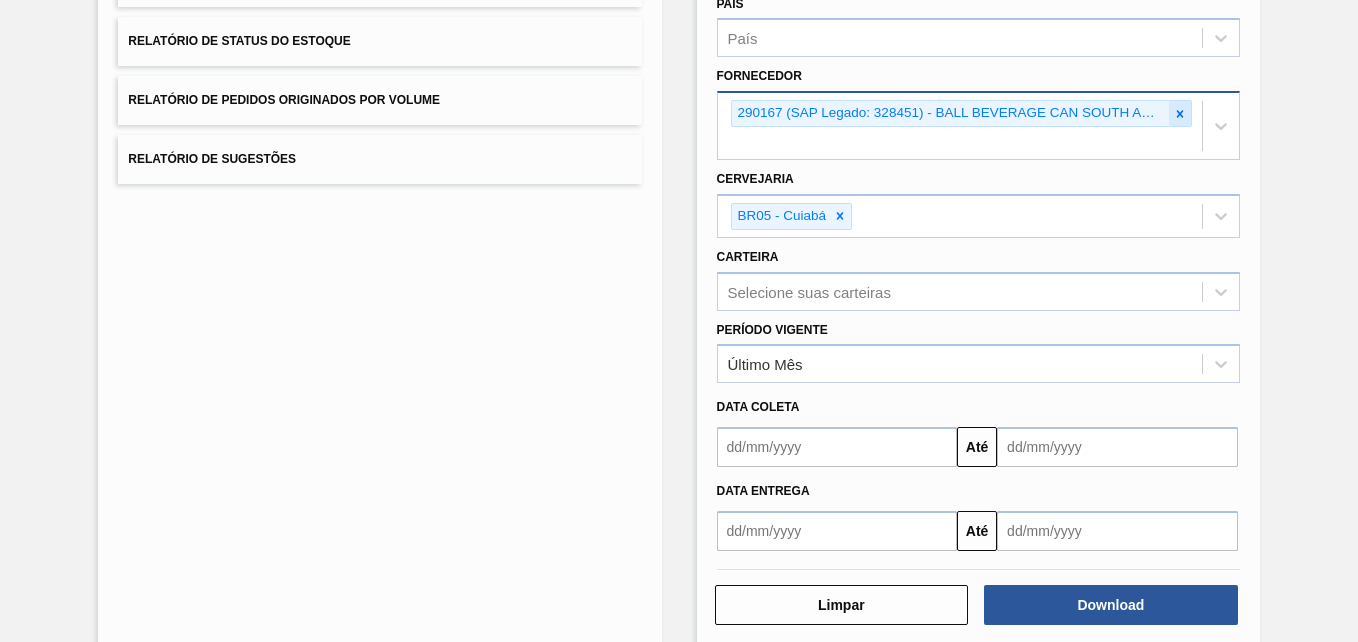 click 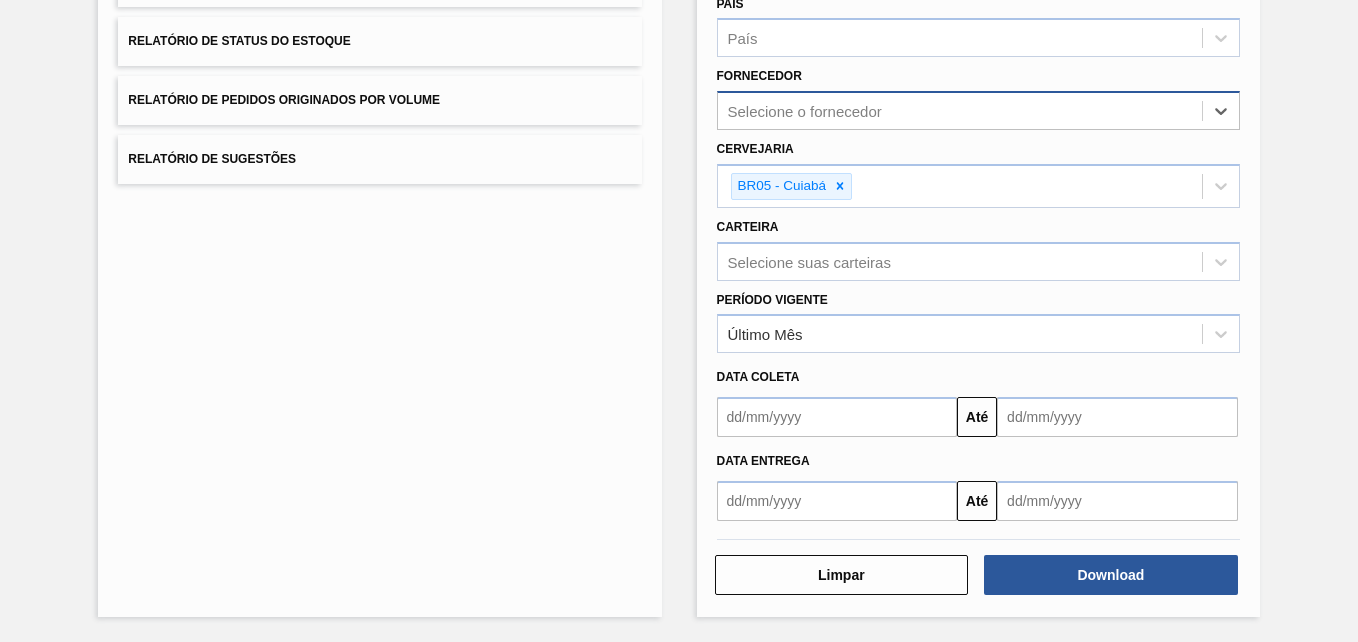 paste on "294026" 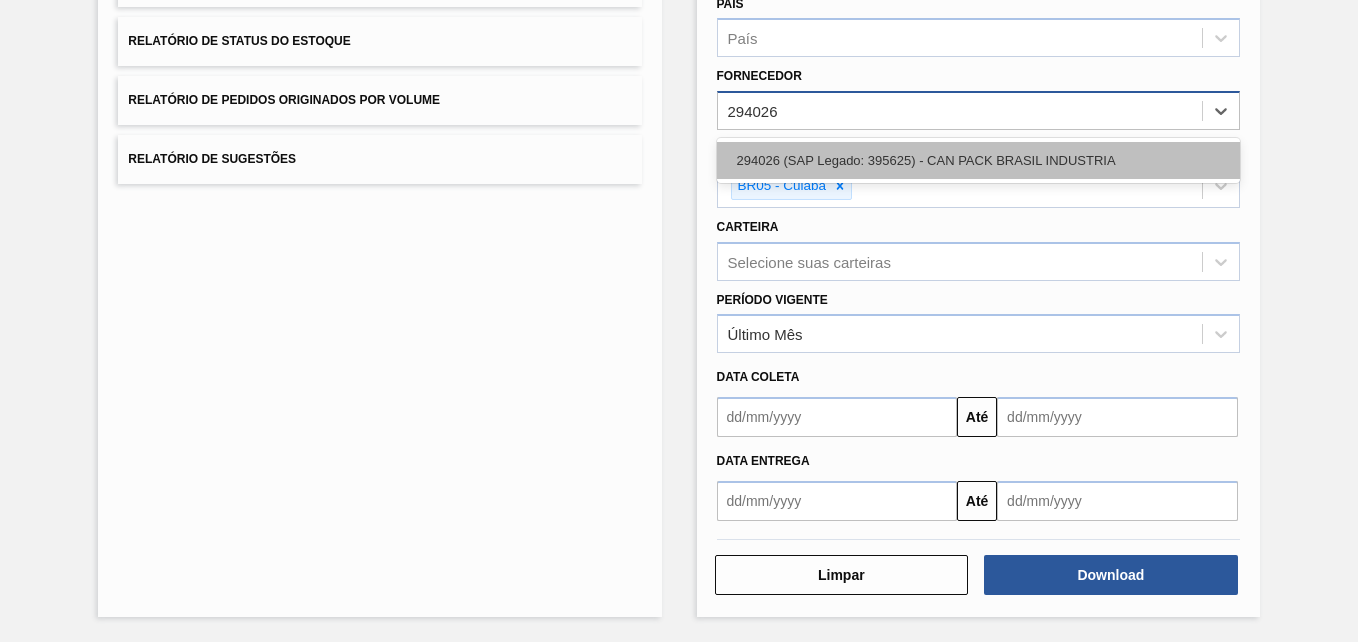 click on "294026 (SAP Legado: 395625) - CAN PACK BRASIL INDUSTRIA" at bounding box center [978, 160] 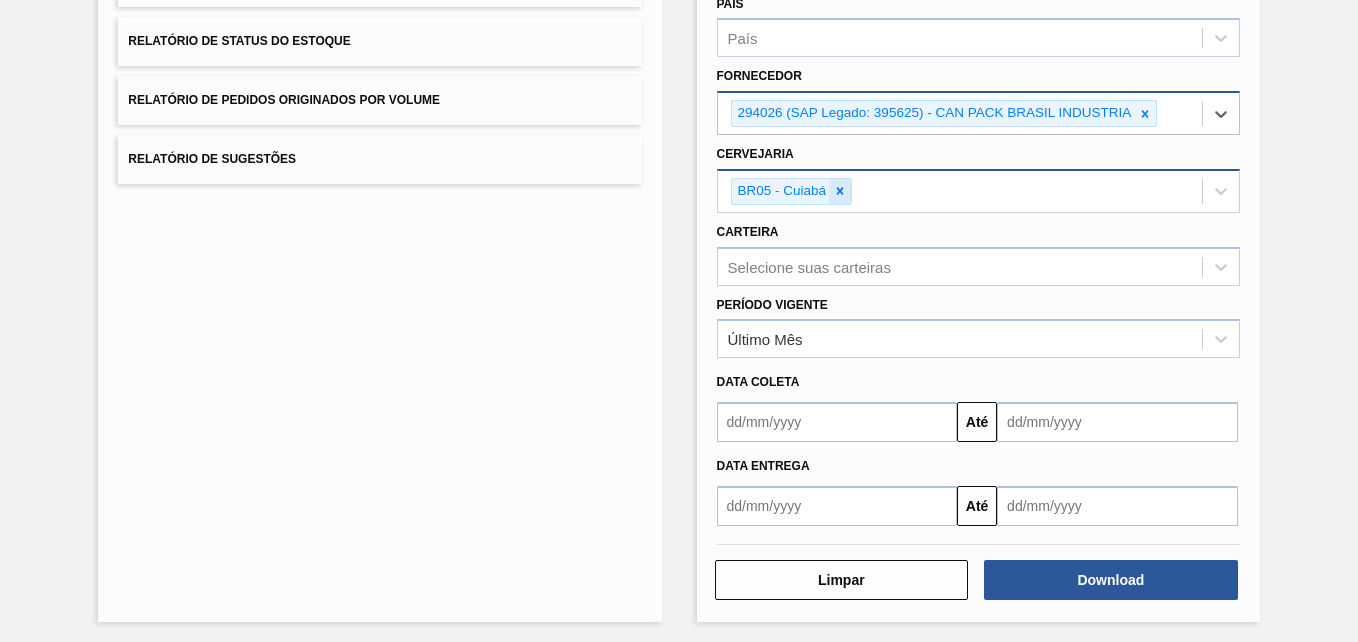 click at bounding box center [840, 191] 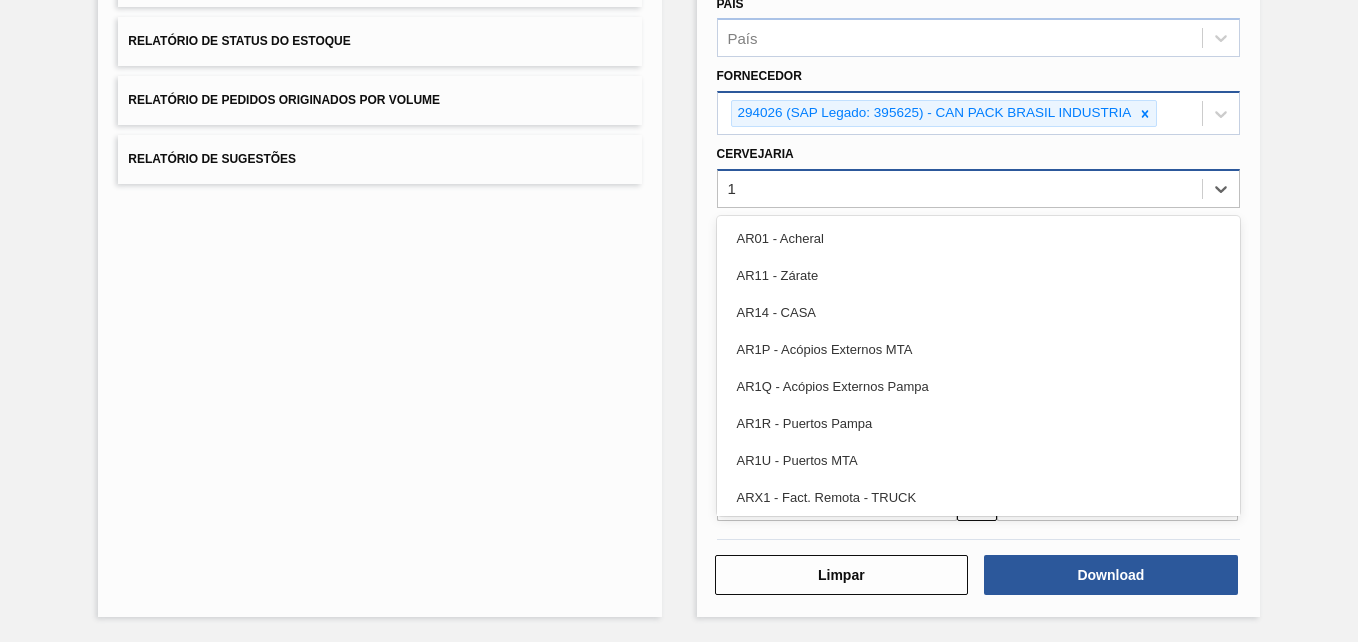 type on "13" 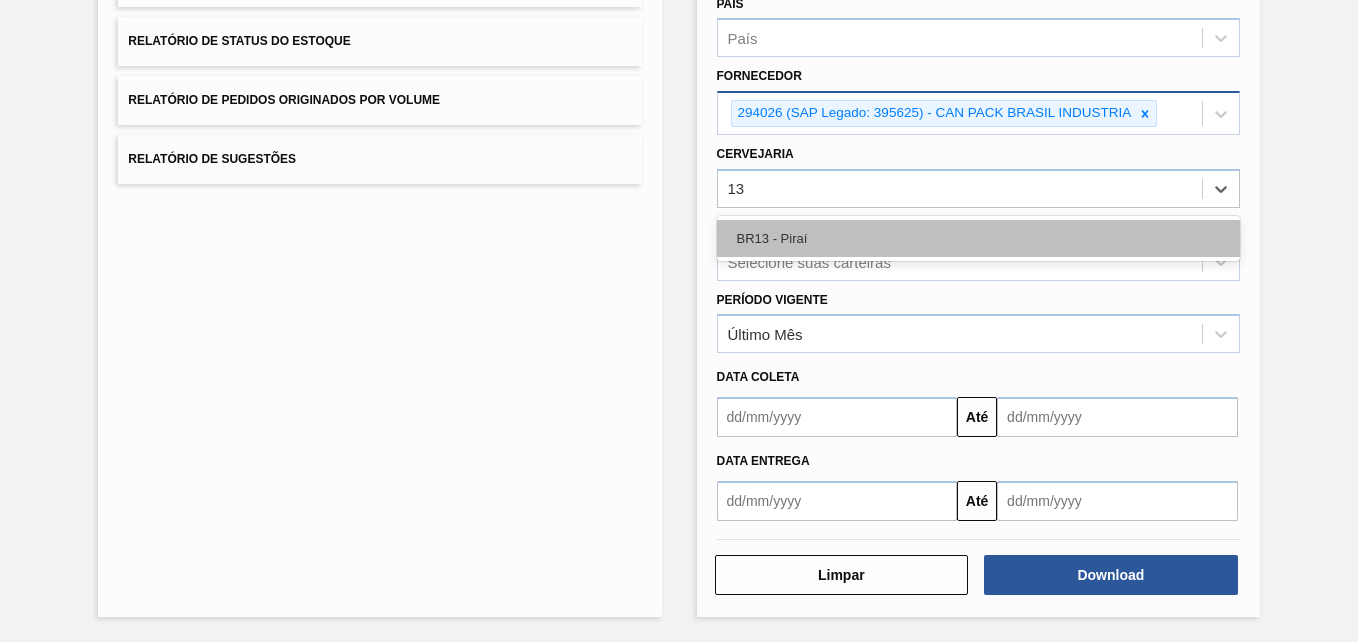 click on "BR13 - Piraí" at bounding box center [978, 238] 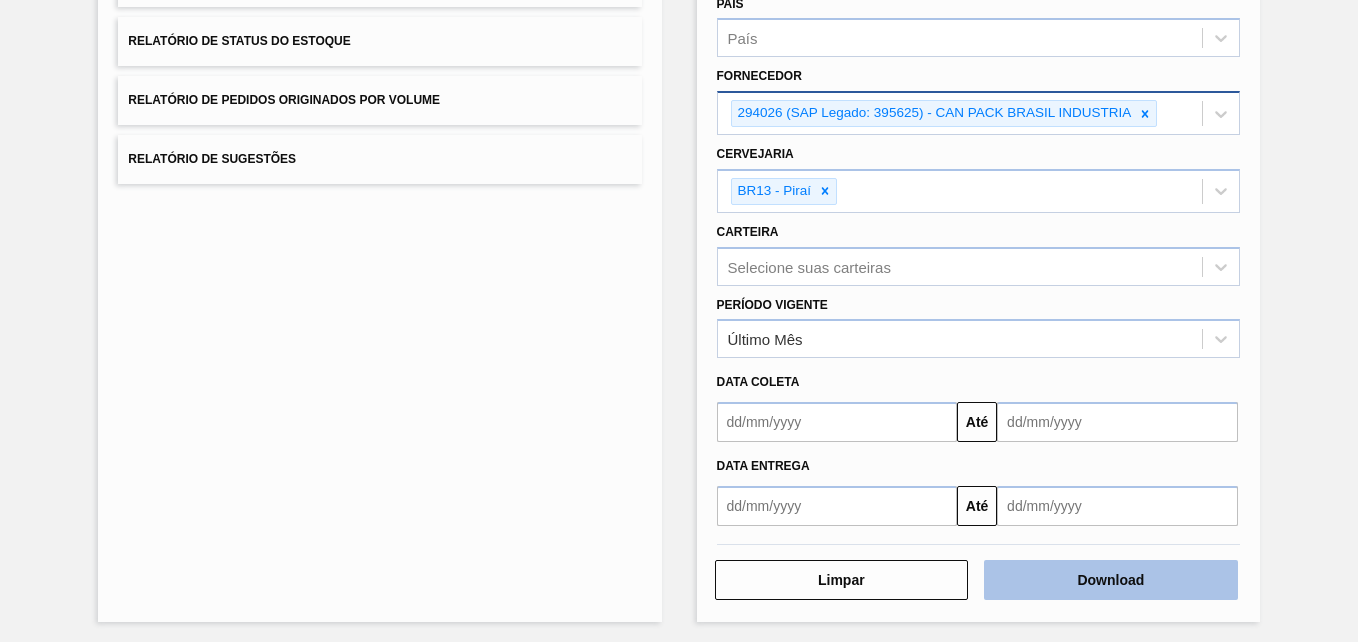 click on "Download" at bounding box center (1111, 580) 